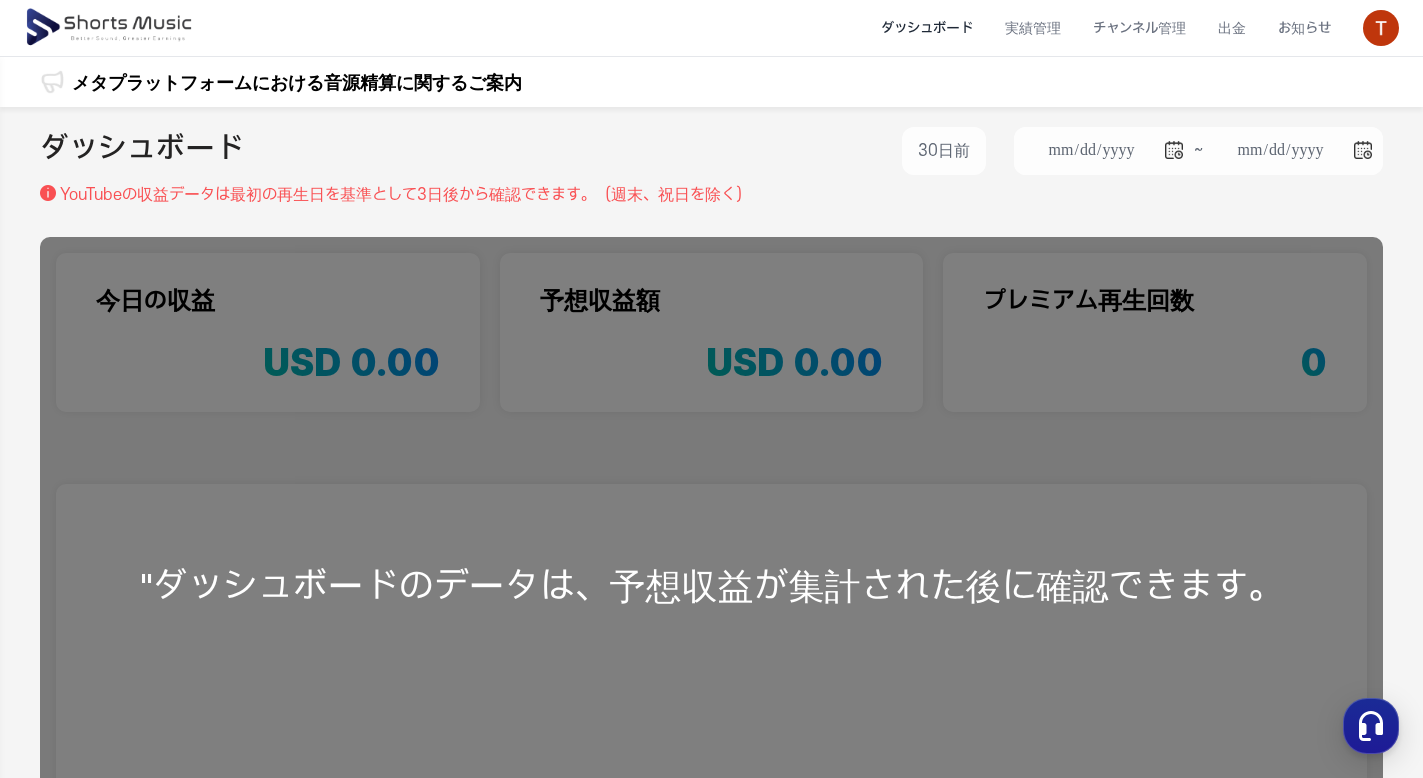 scroll, scrollTop: 0, scrollLeft: 0, axis: both 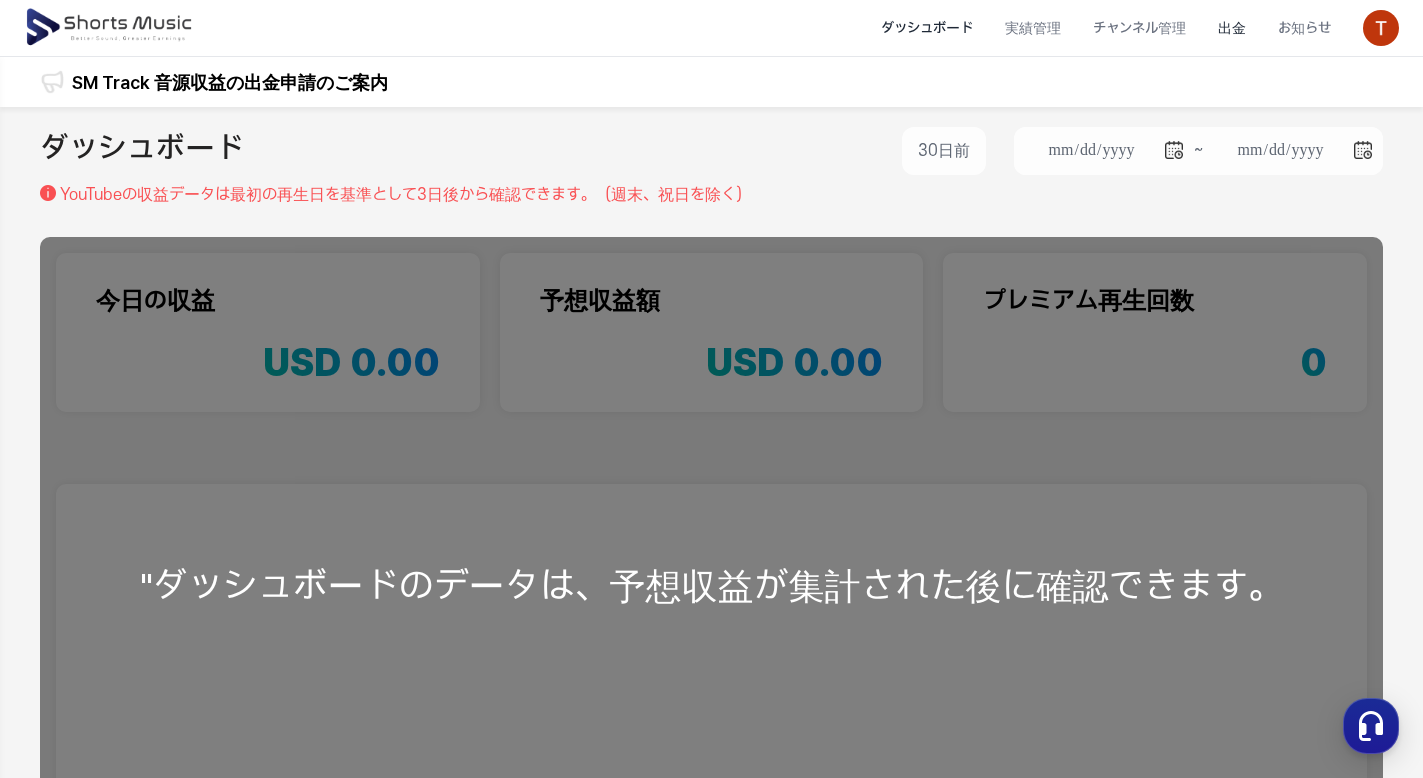 click on "出金" at bounding box center [1232, 28] 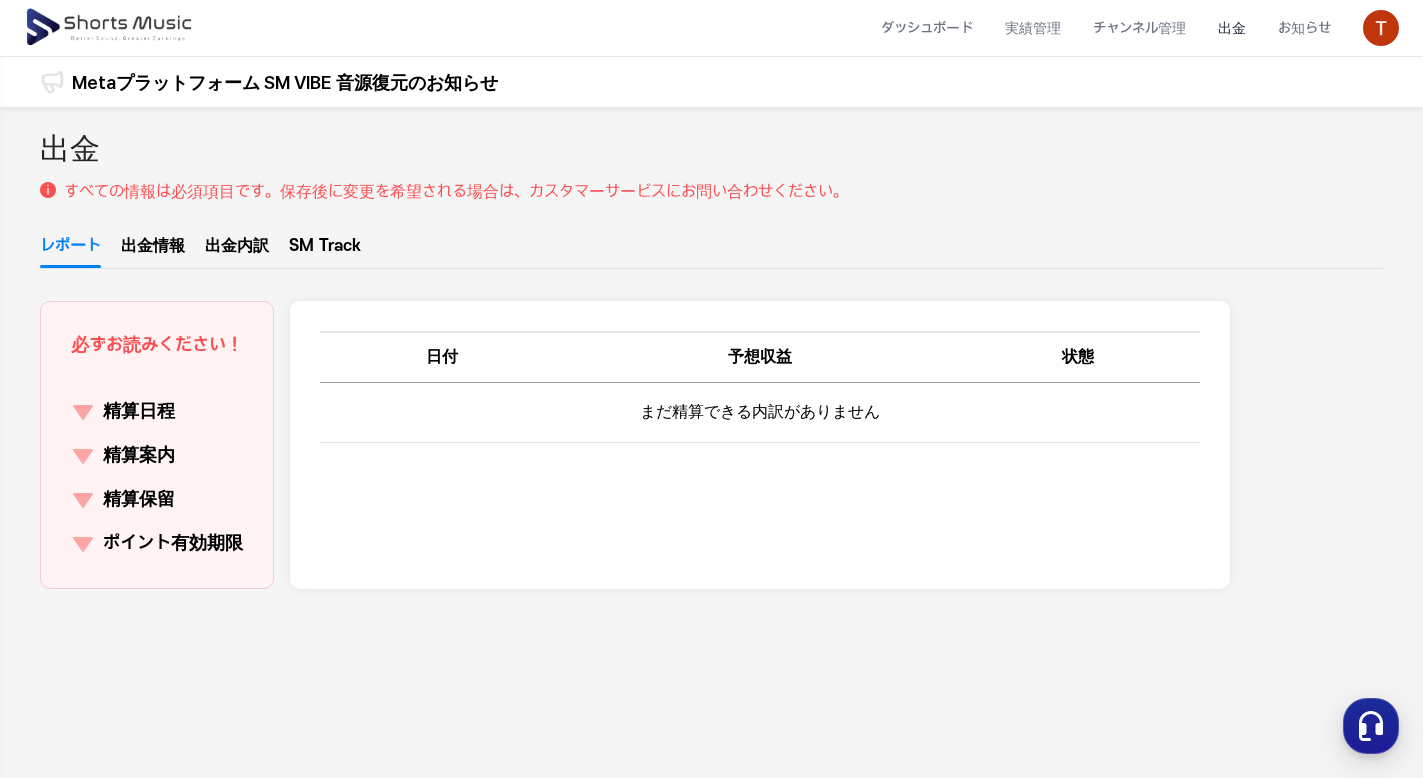 click at bounding box center [1381, 28] 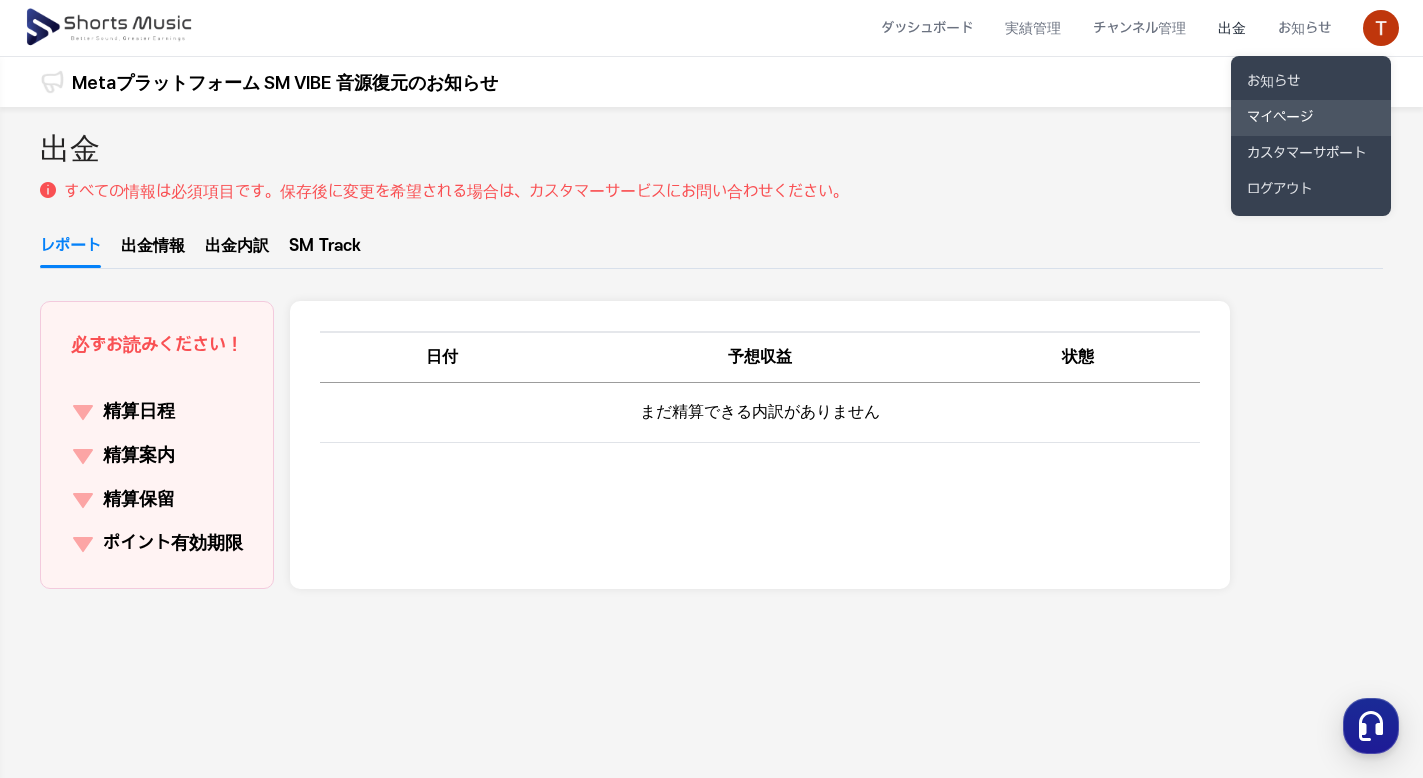 click on "マイページ" at bounding box center [1311, 118] 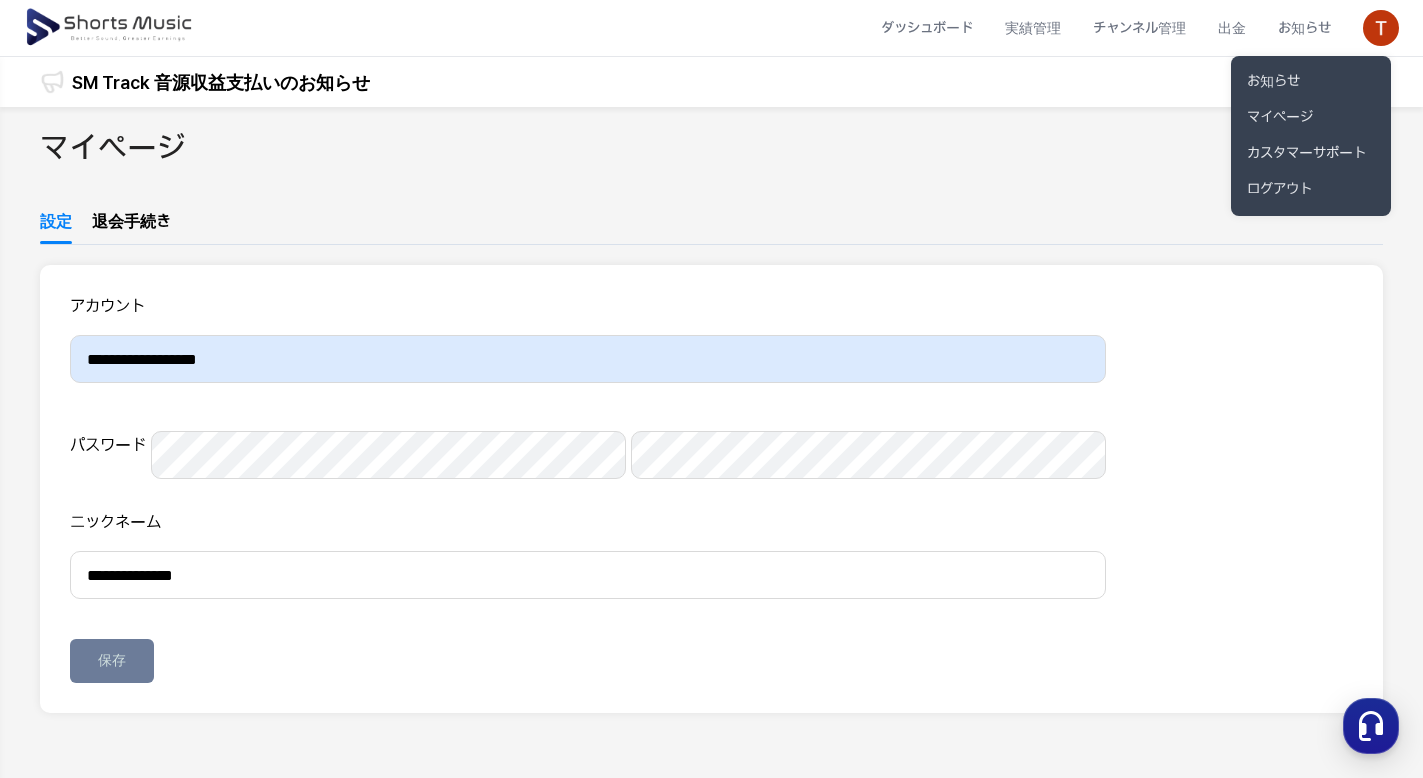 click at bounding box center (711, 389) 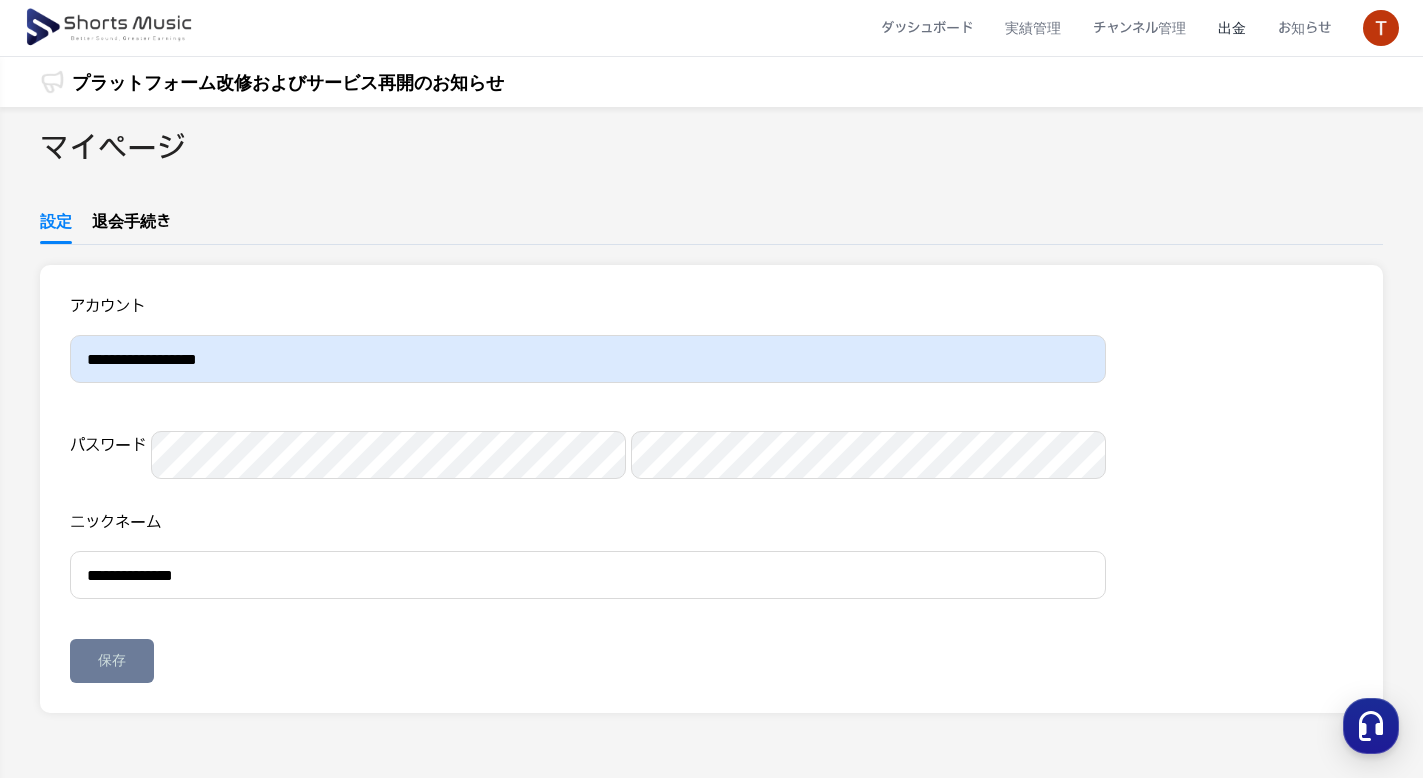 click on "出金" at bounding box center (1232, 28) 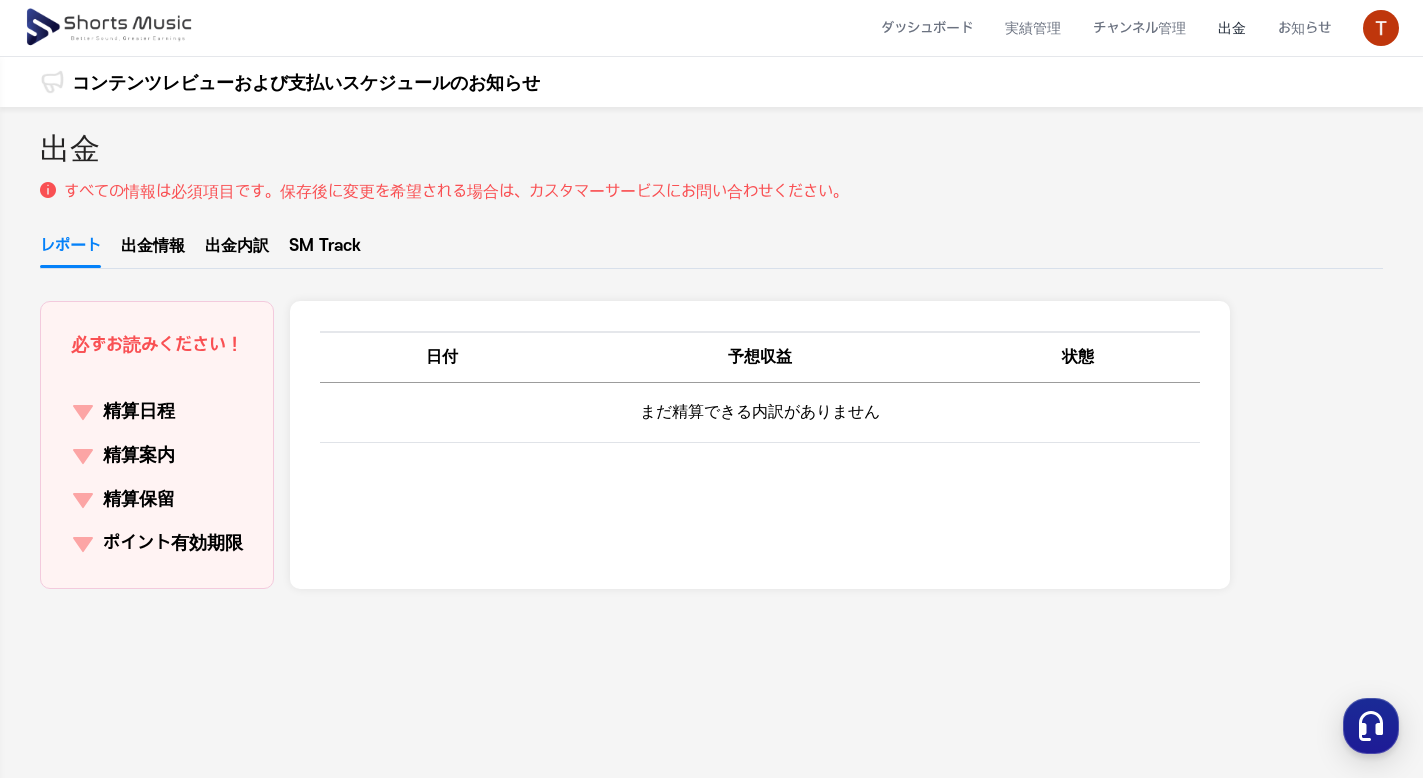 click on "出金情報" at bounding box center (153, 251) 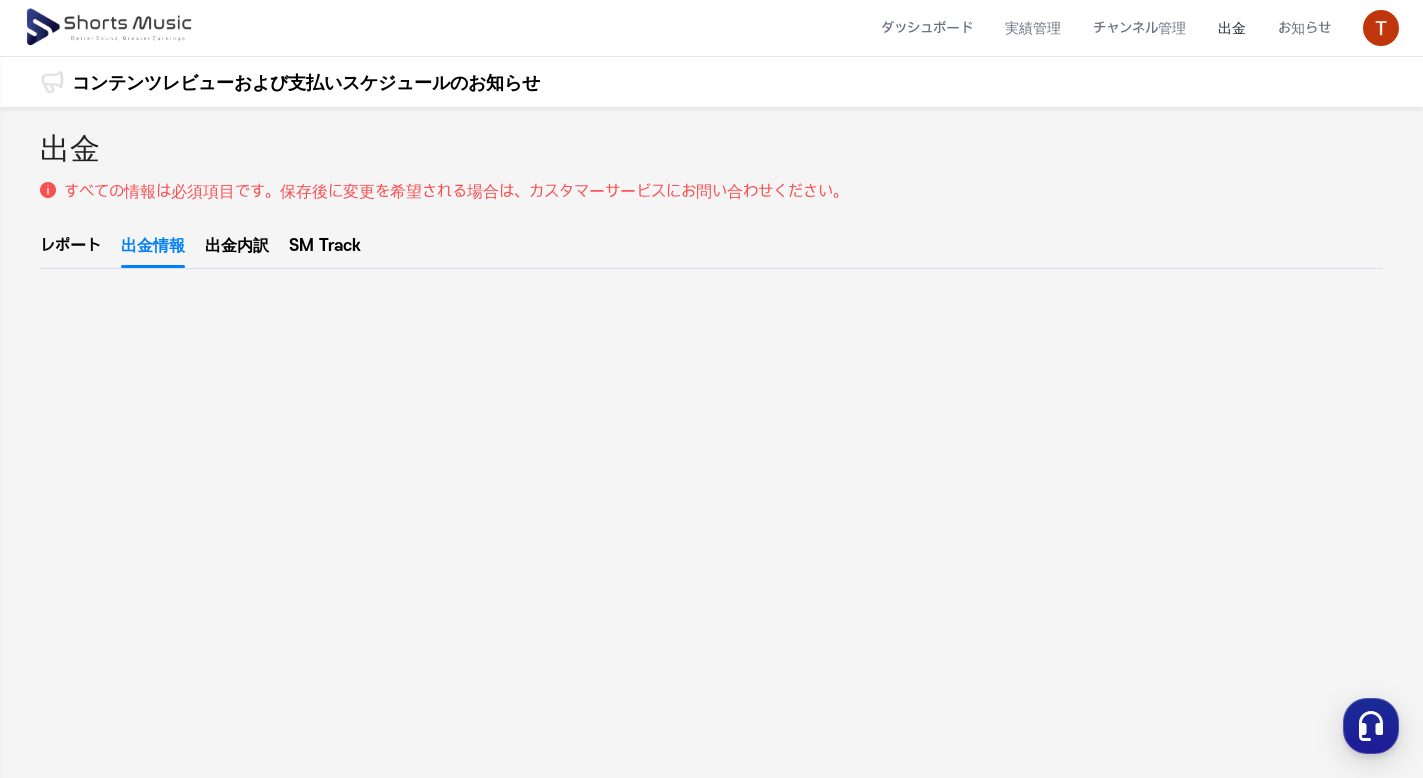 click on "出金内訳" at bounding box center (237, 251) 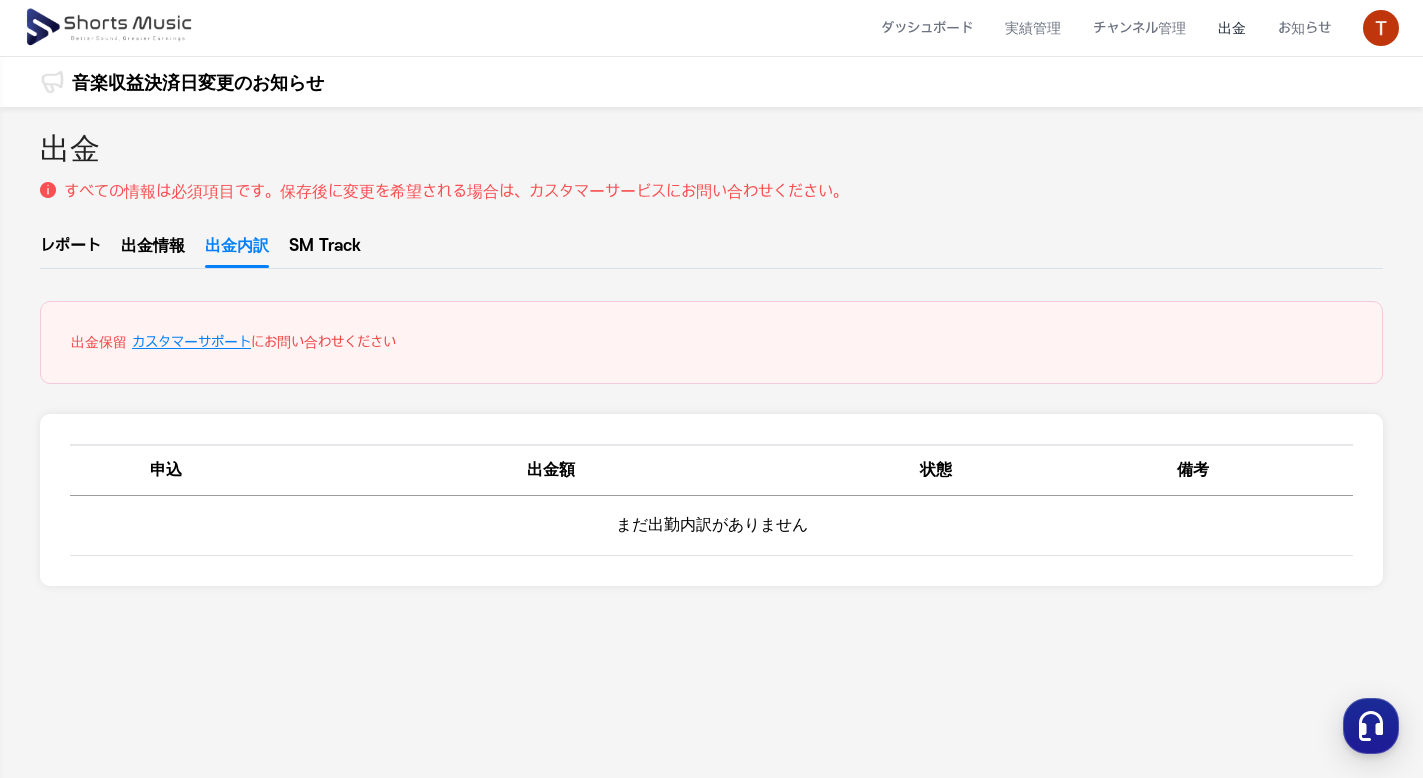 click on "SM Track" at bounding box center (325, 251) 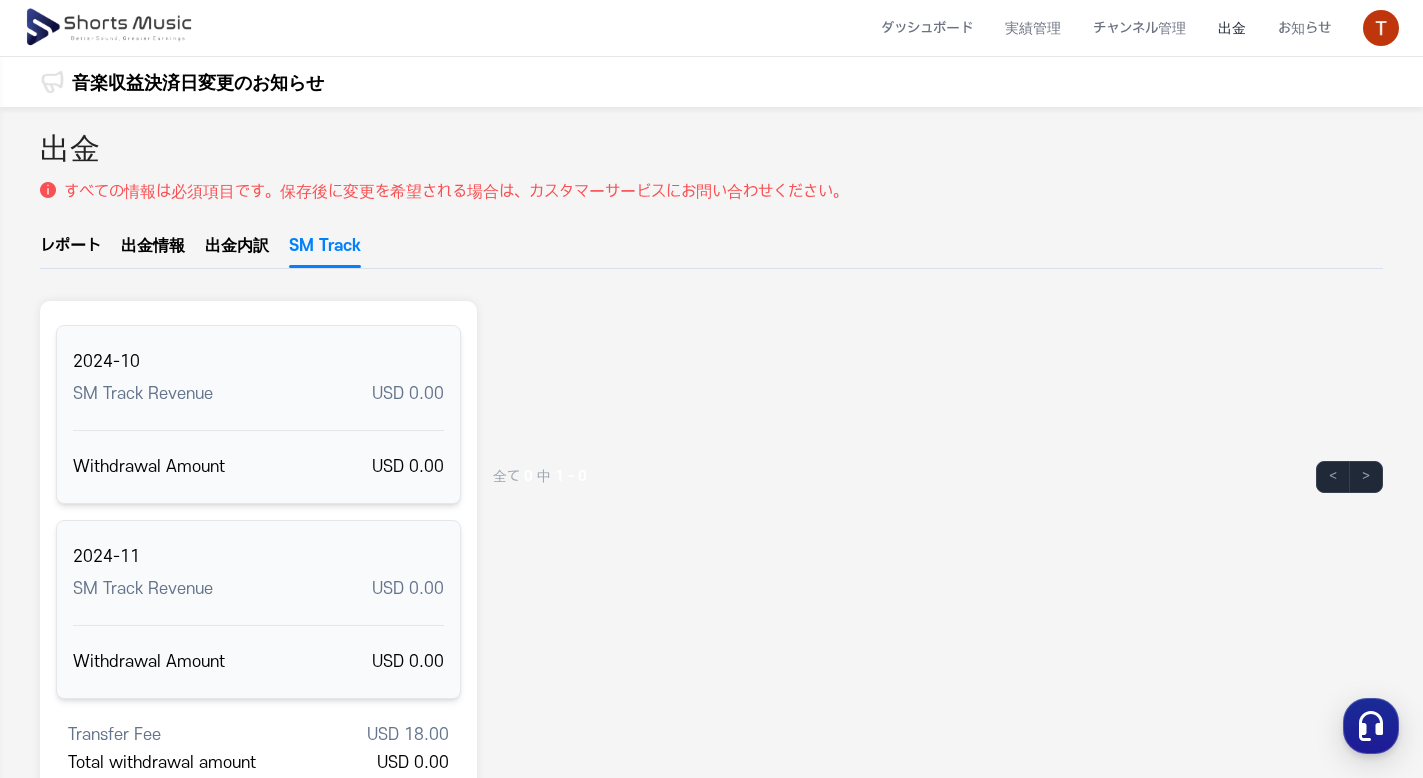 click at bounding box center (1381, 28) 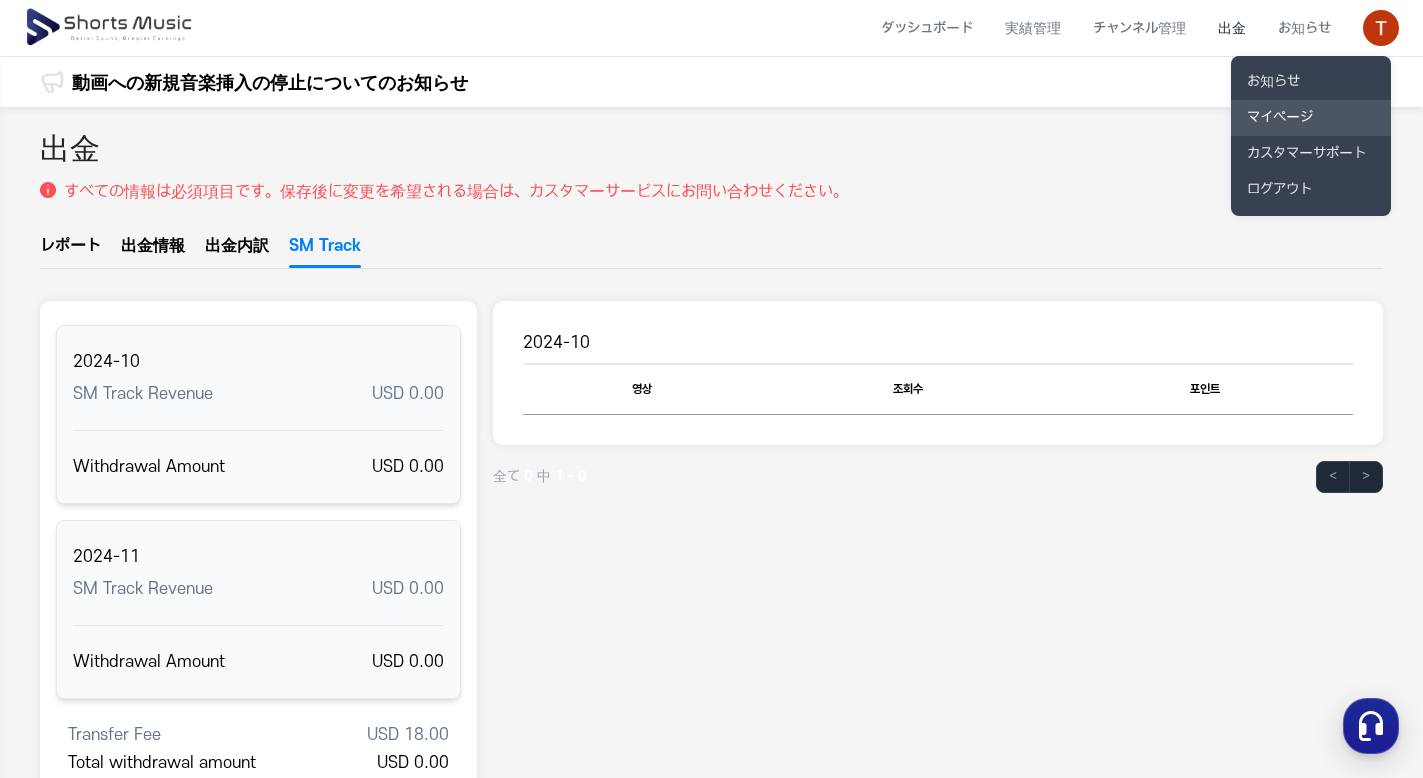 click on "マイページ" at bounding box center [1311, 118] 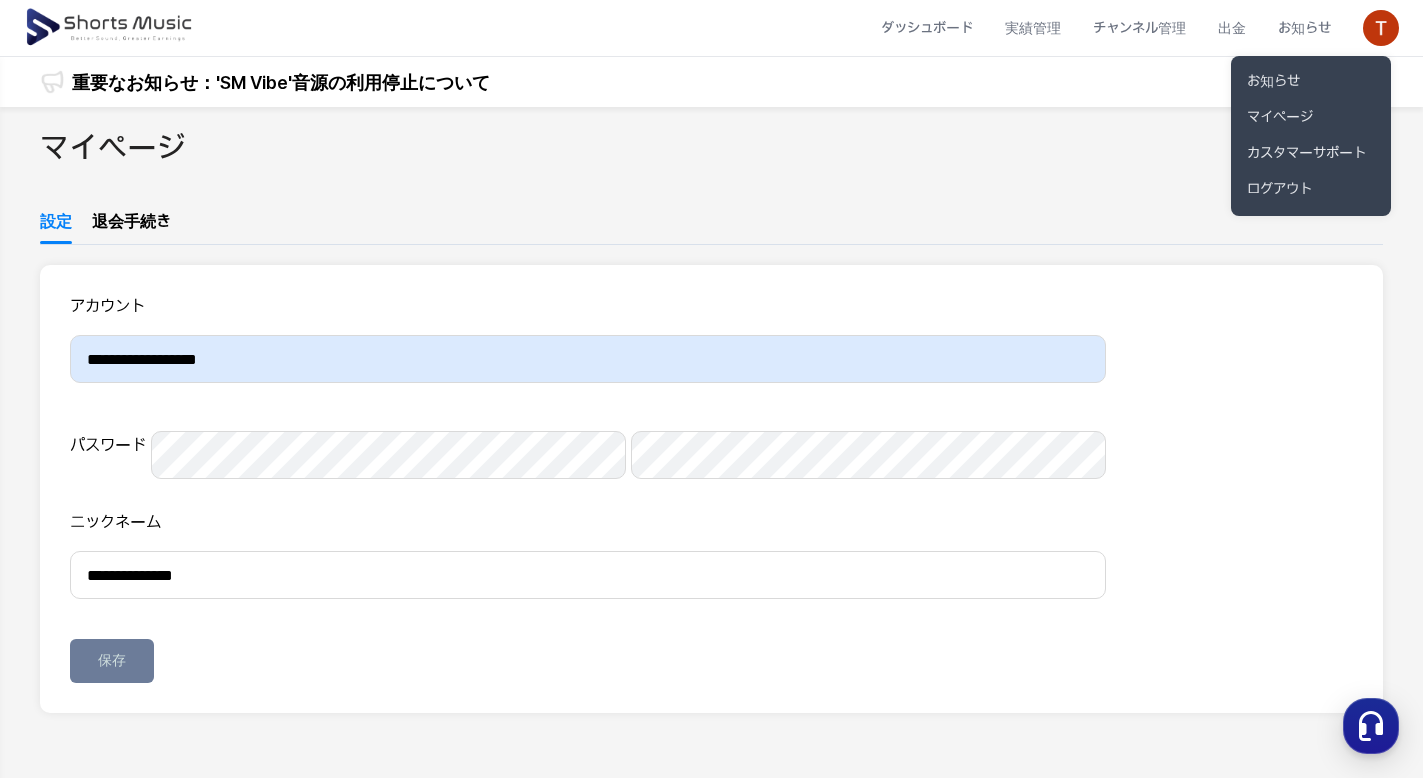 click at bounding box center (711, 389) 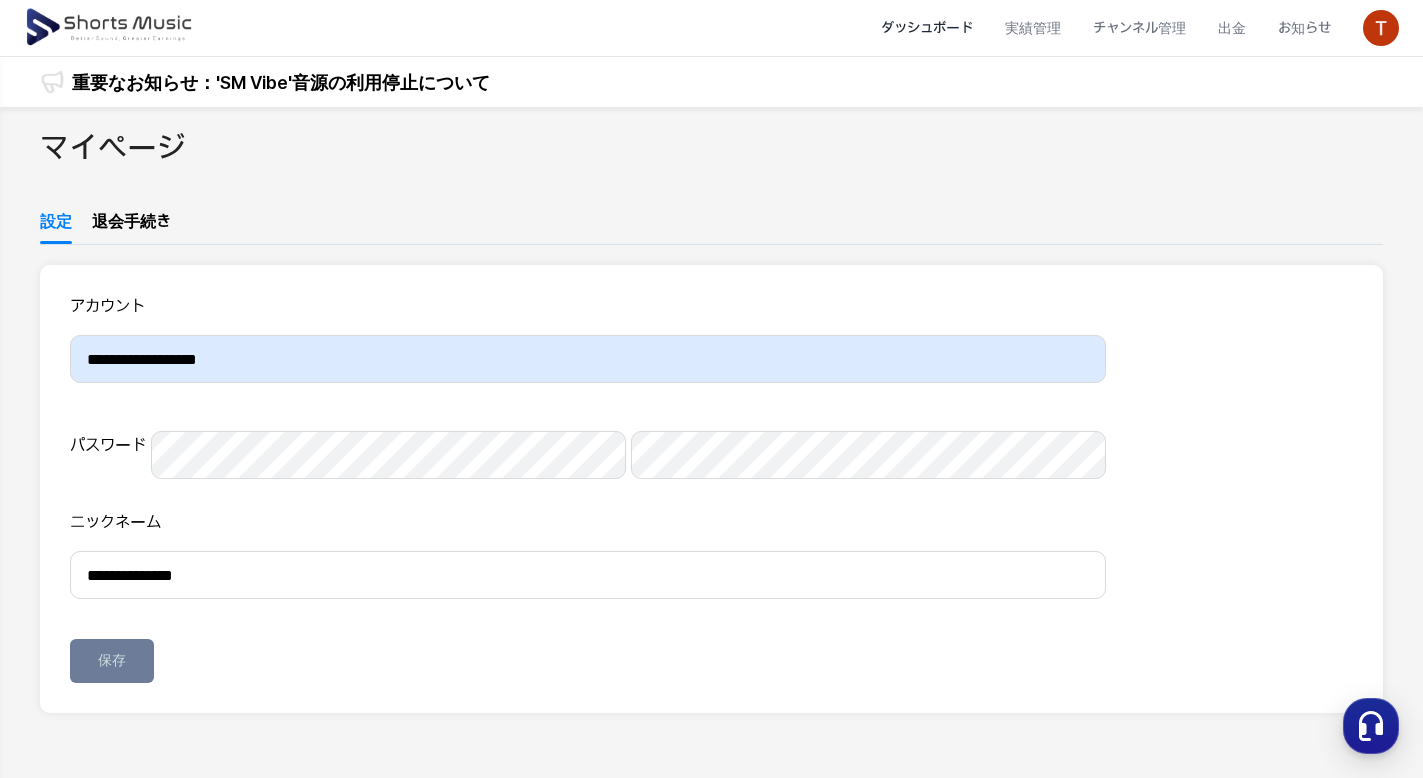 click on "ダッシュボード" at bounding box center (927, 28) 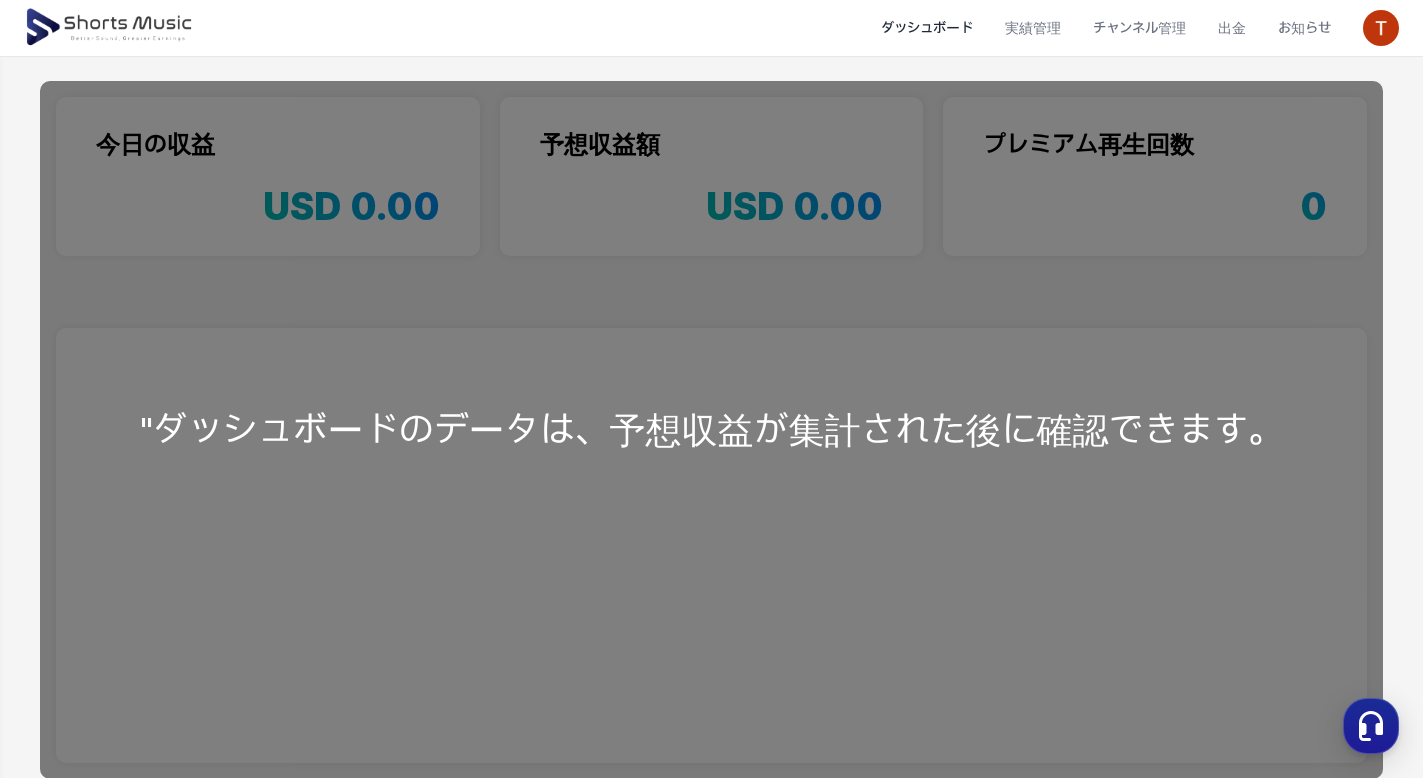 scroll, scrollTop: 437, scrollLeft: 0, axis: vertical 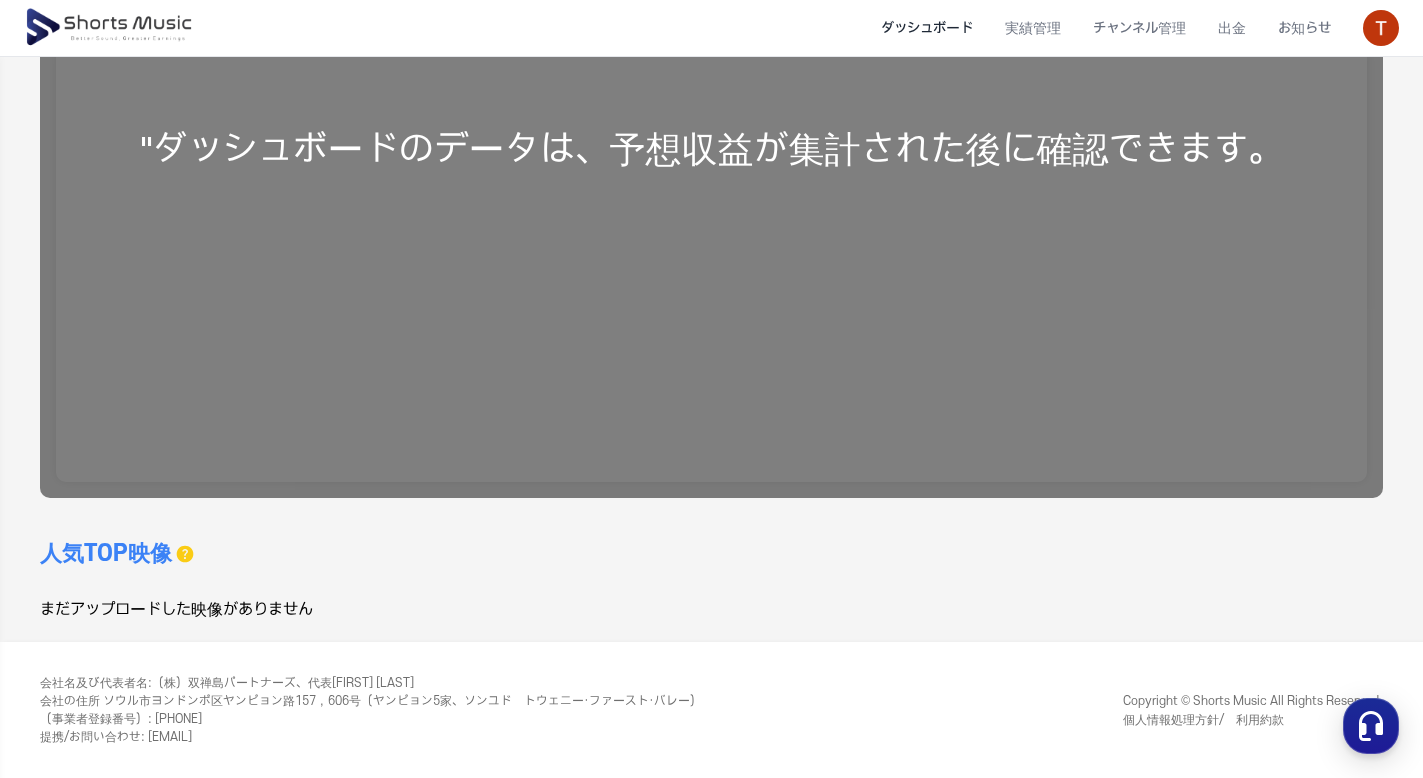 click at bounding box center (1381, 28) 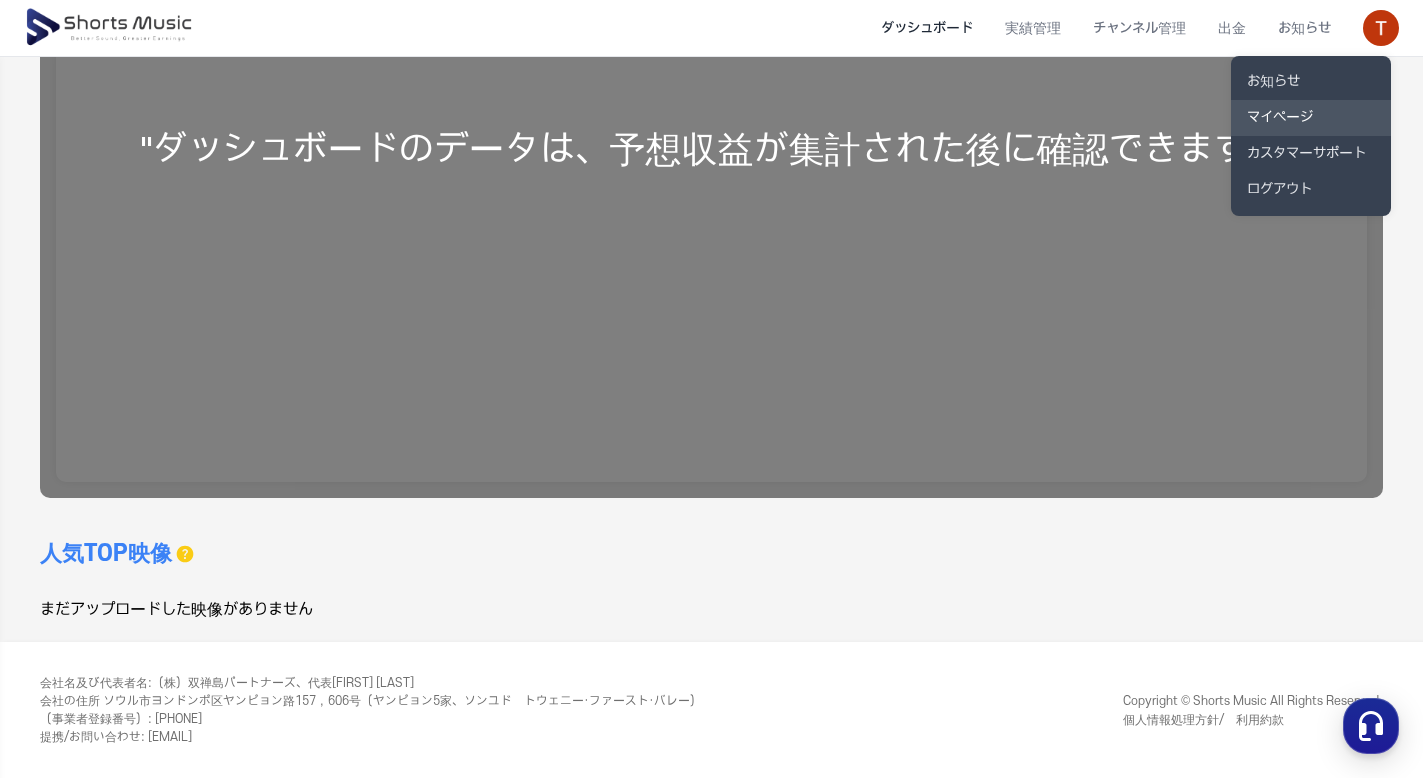 click on "マイページ" at bounding box center (1311, 118) 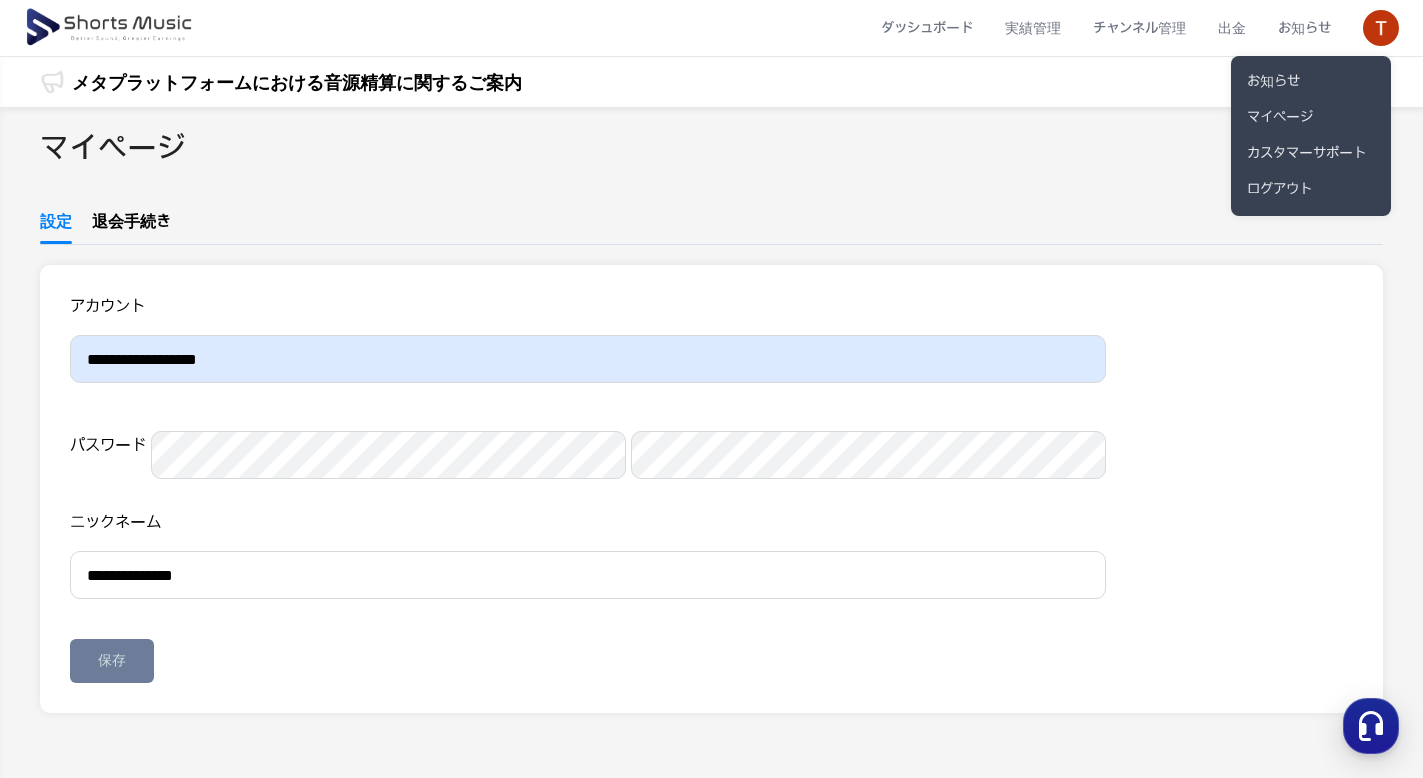 click at bounding box center (711, 389) 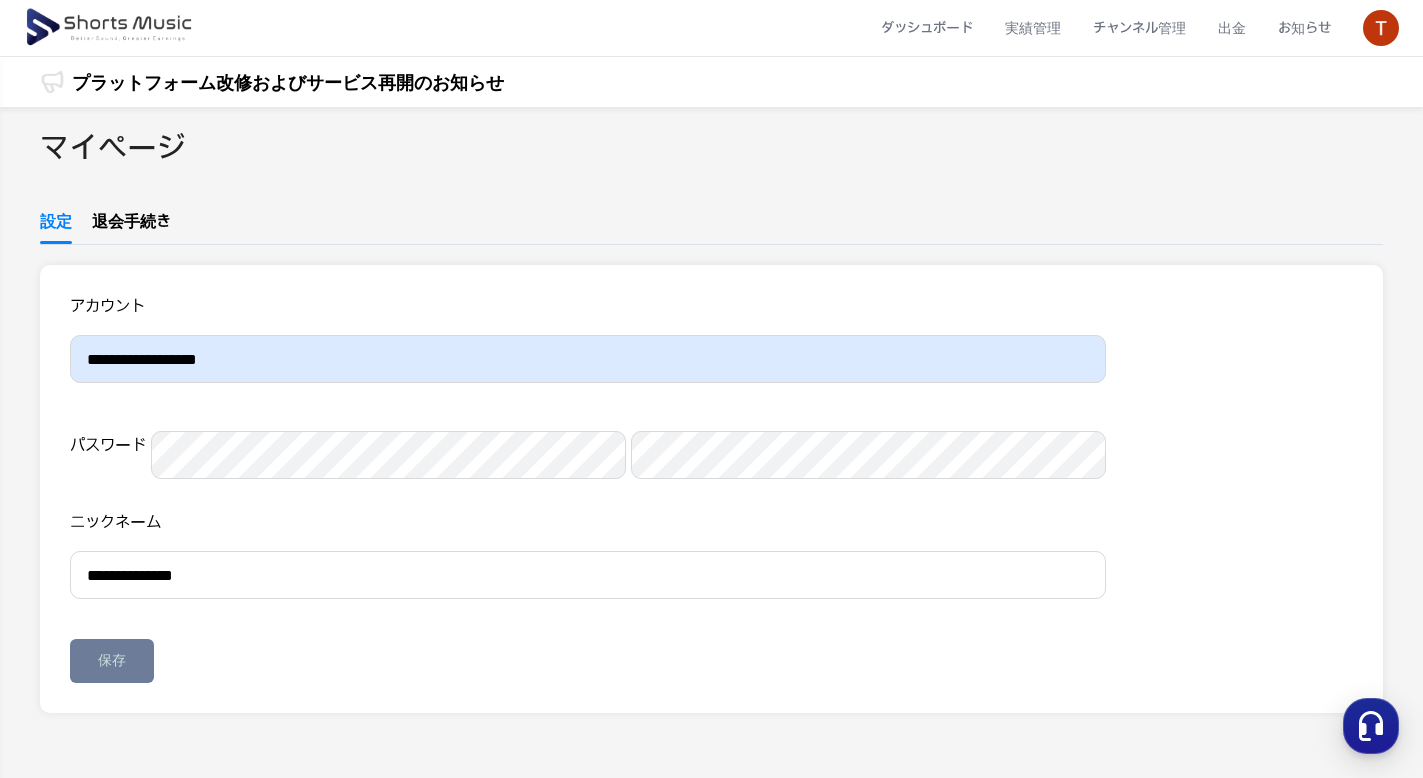 click on "**********" at bounding box center [588, 575] 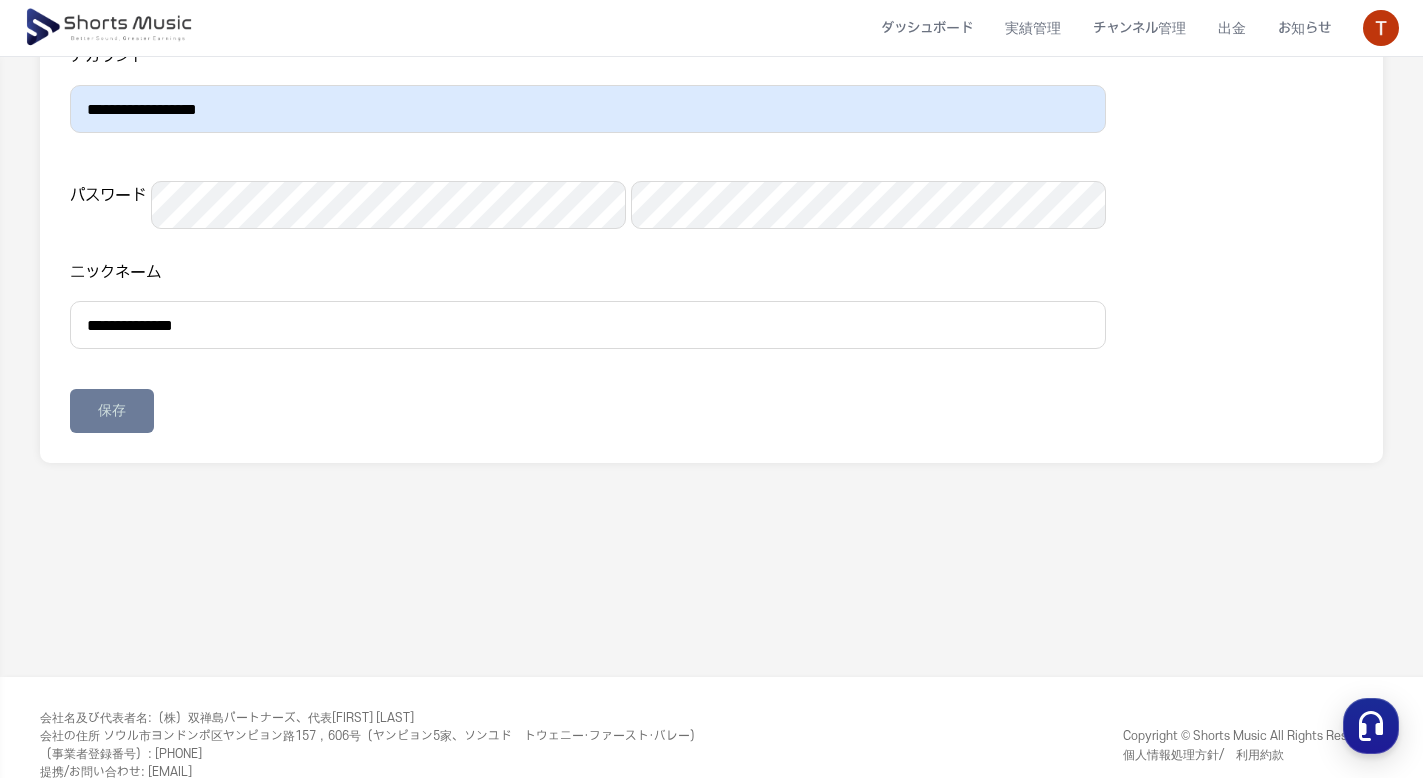 scroll, scrollTop: 274, scrollLeft: 0, axis: vertical 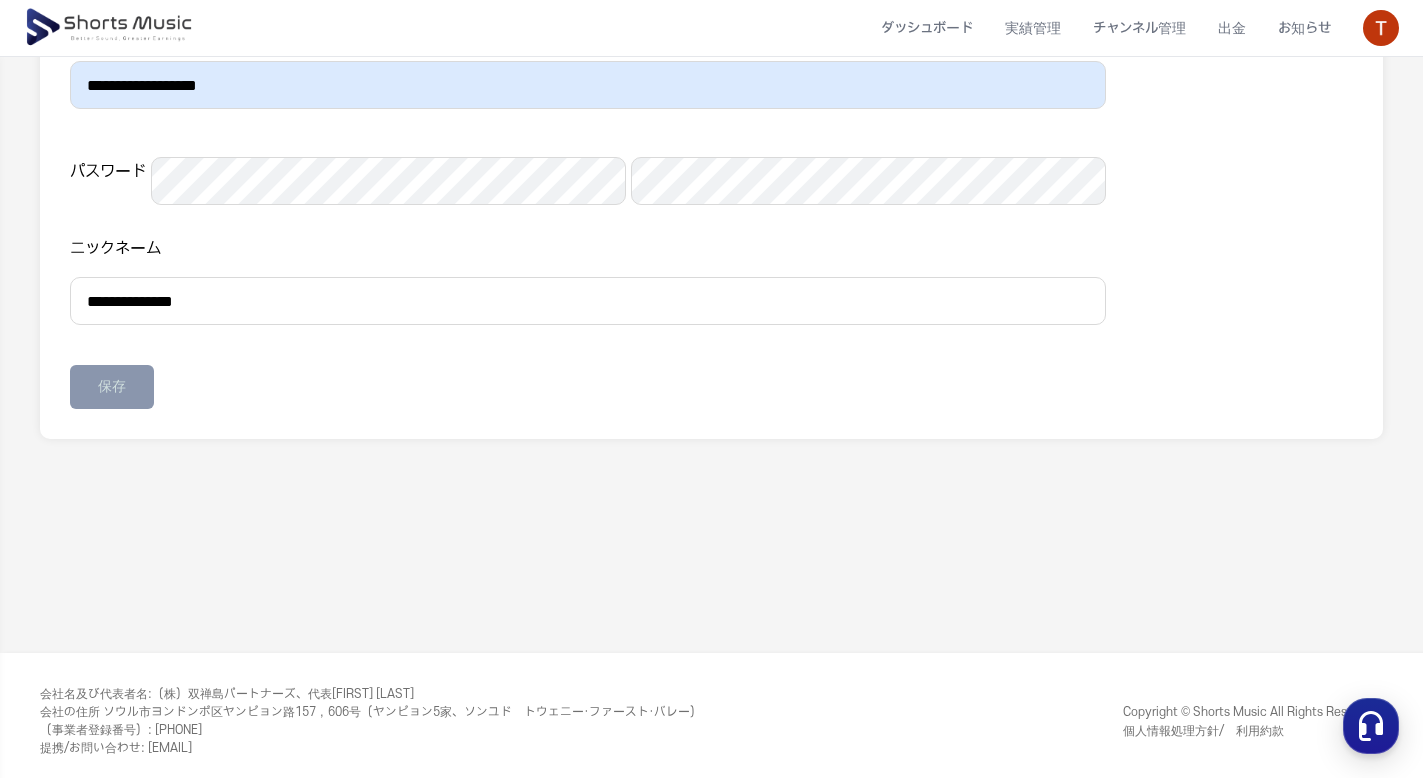 click on "保存" at bounding box center (112, 387) 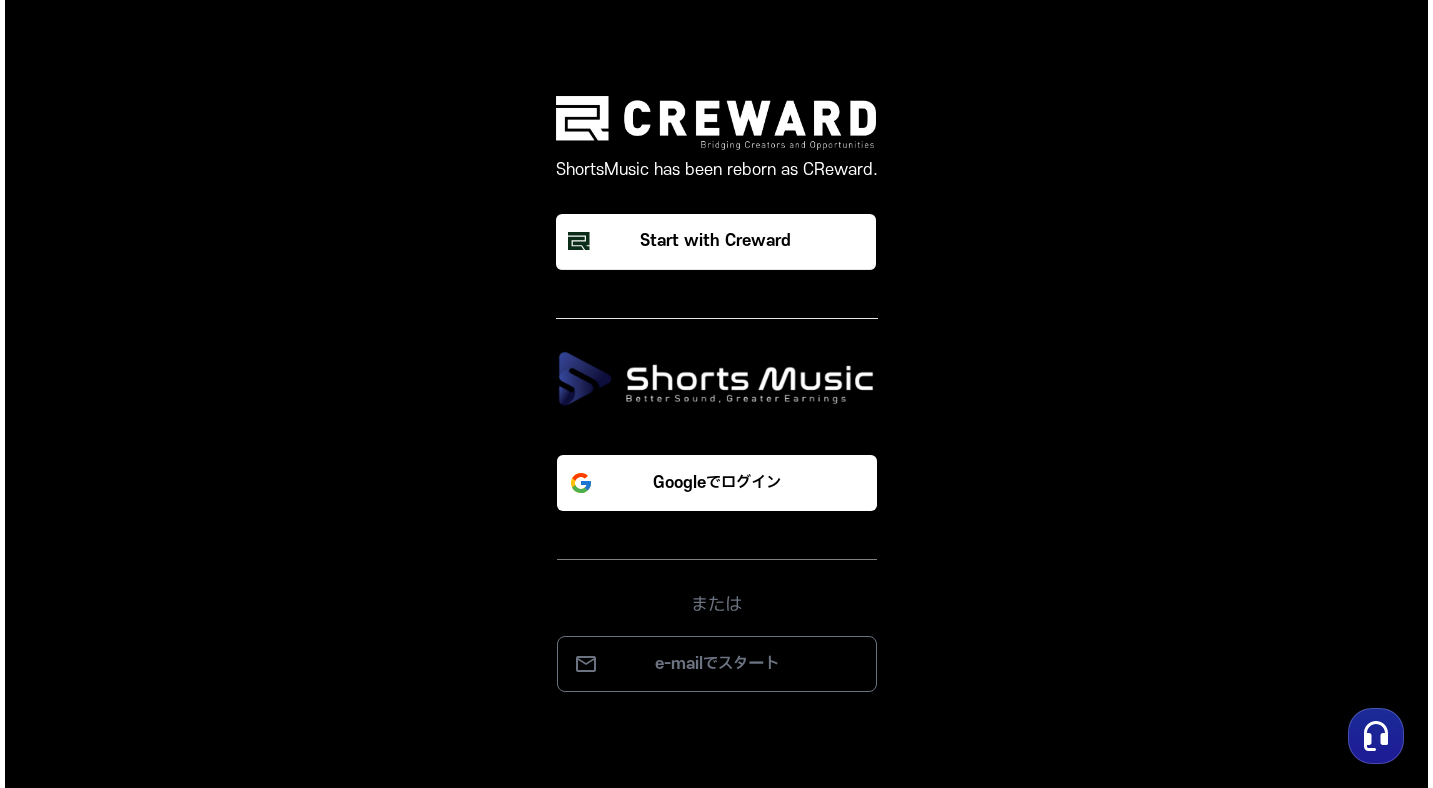 scroll, scrollTop: 0, scrollLeft: 0, axis: both 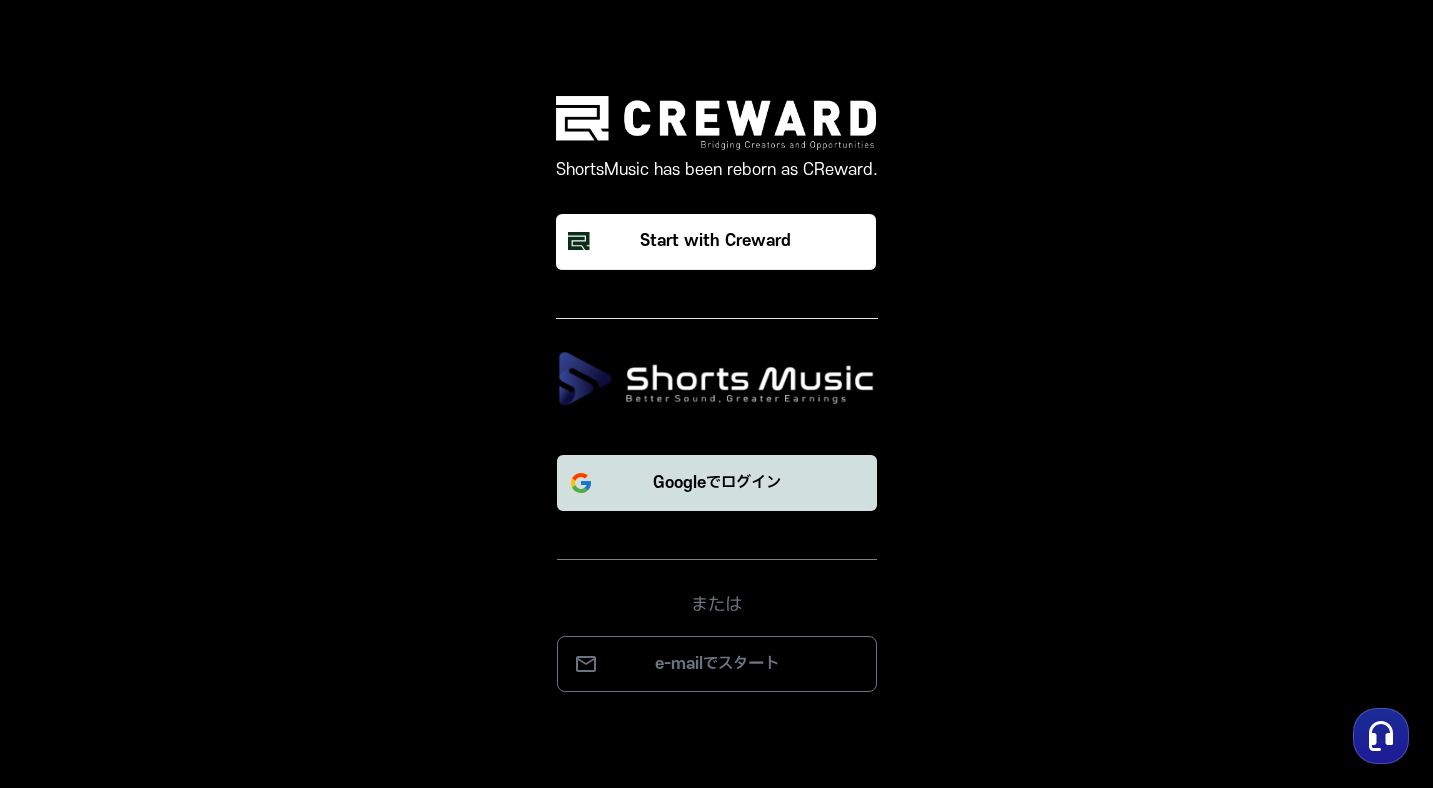 click on "Googleでログイン" at bounding box center (717, 483) 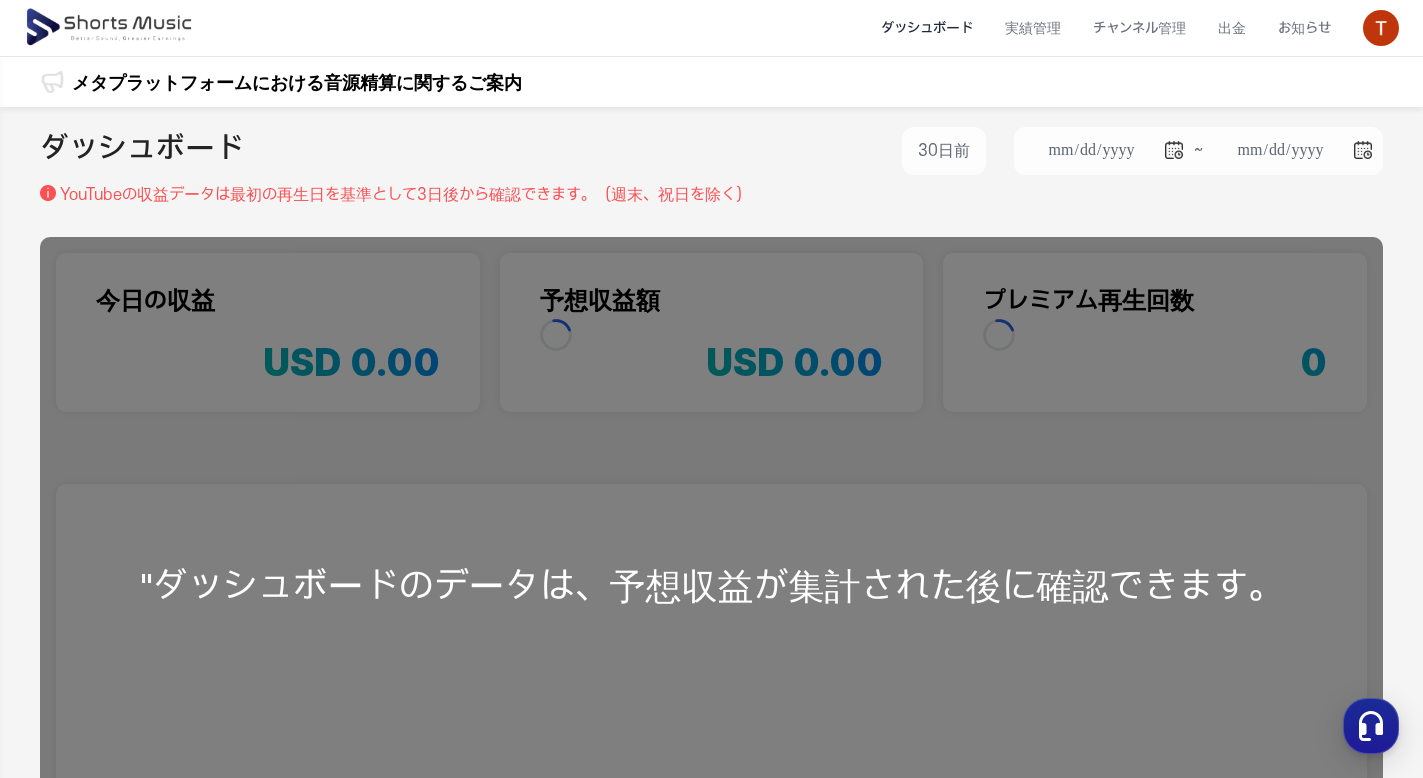 scroll, scrollTop: 0, scrollLeft: 0, axis: both 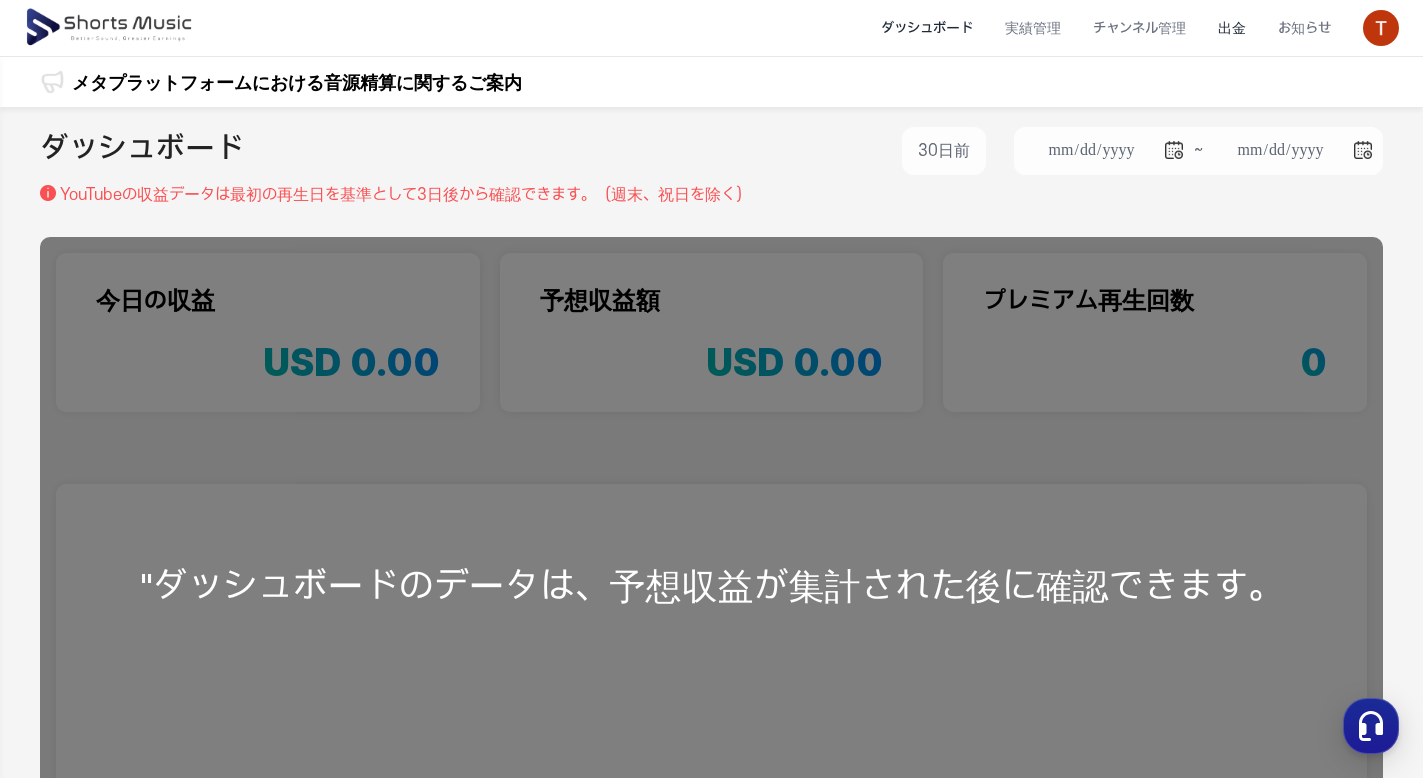 click on "出金" at bounding box center [1232, 28] 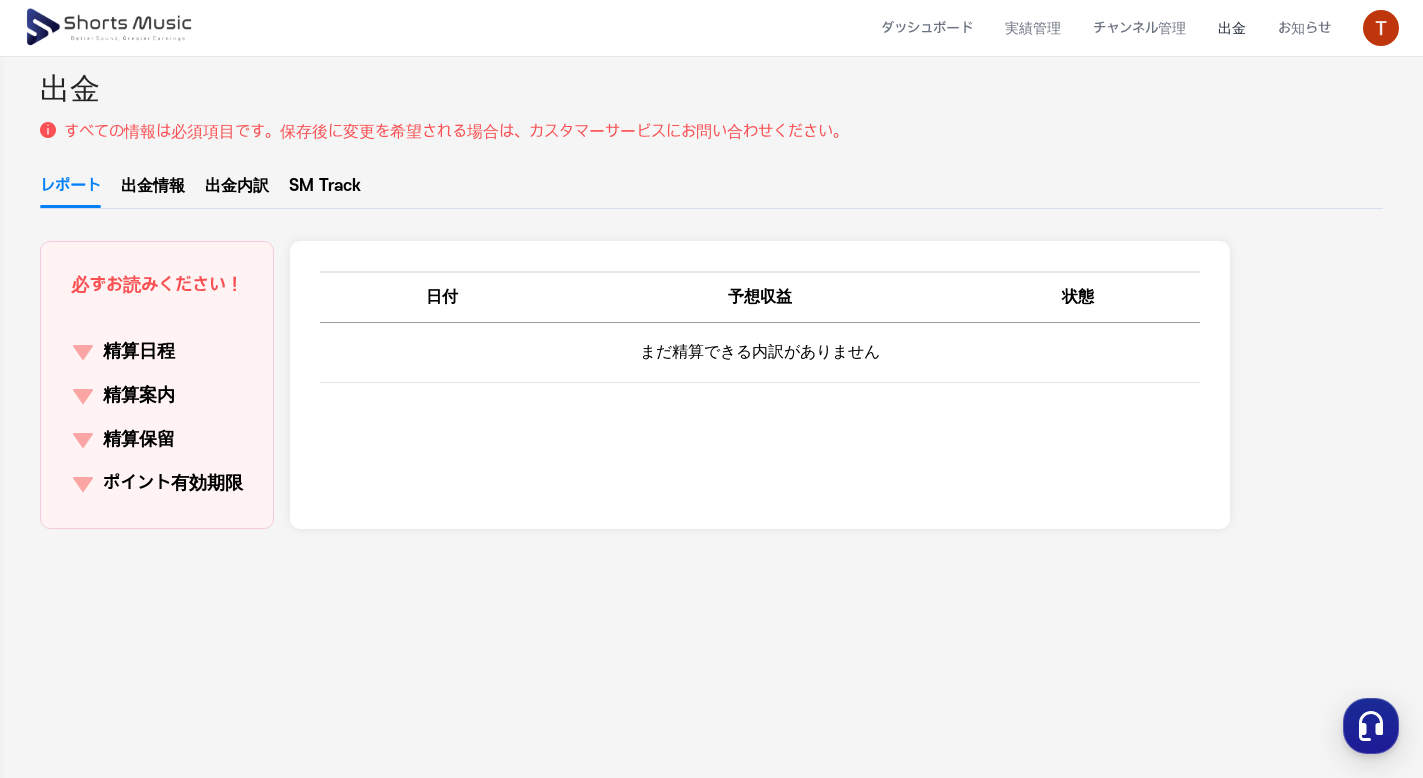 scroll, scrollTop: 18, scrollLeft: 0, axis: vertical 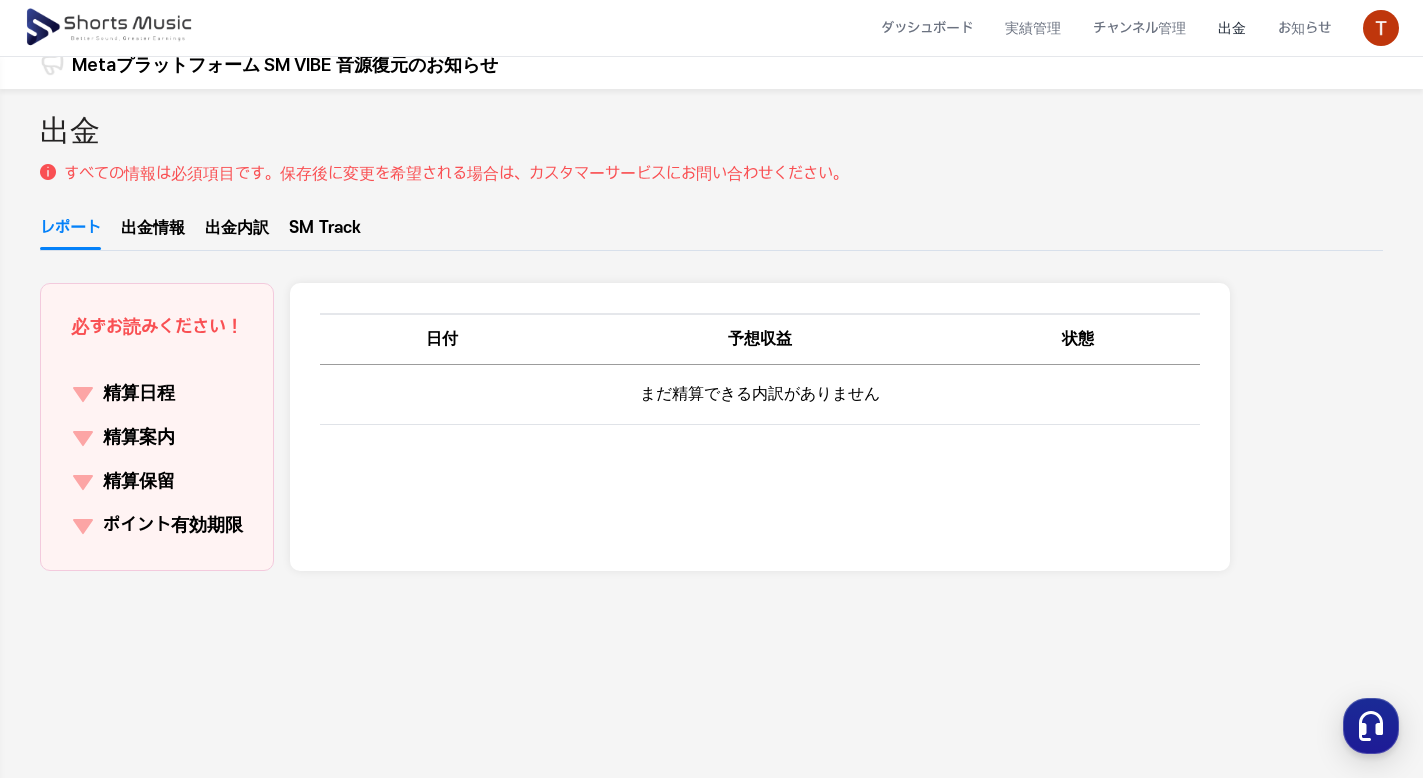 click on "出金情報" at bounding box center [153, 233] 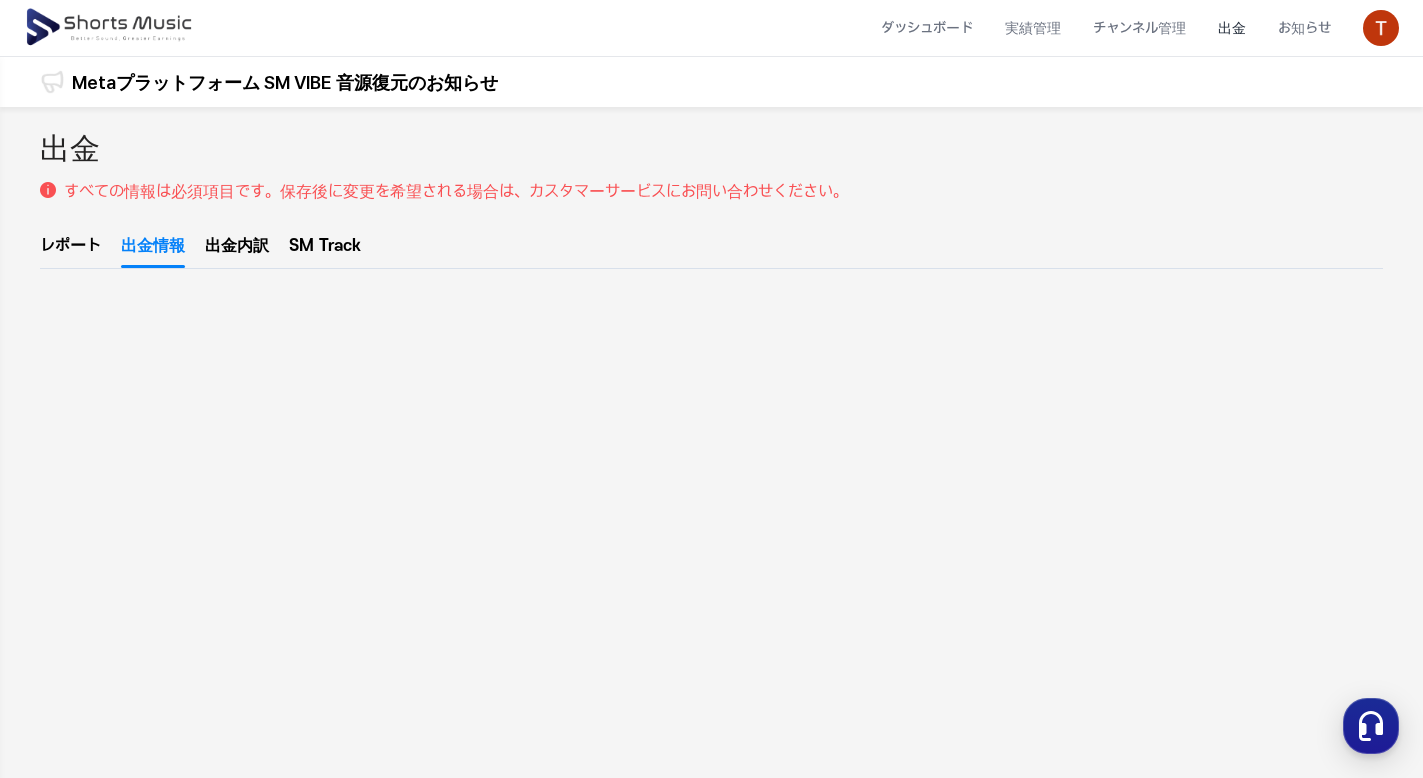 click on "お名前を入力してください" at bounding box center [434, 419] 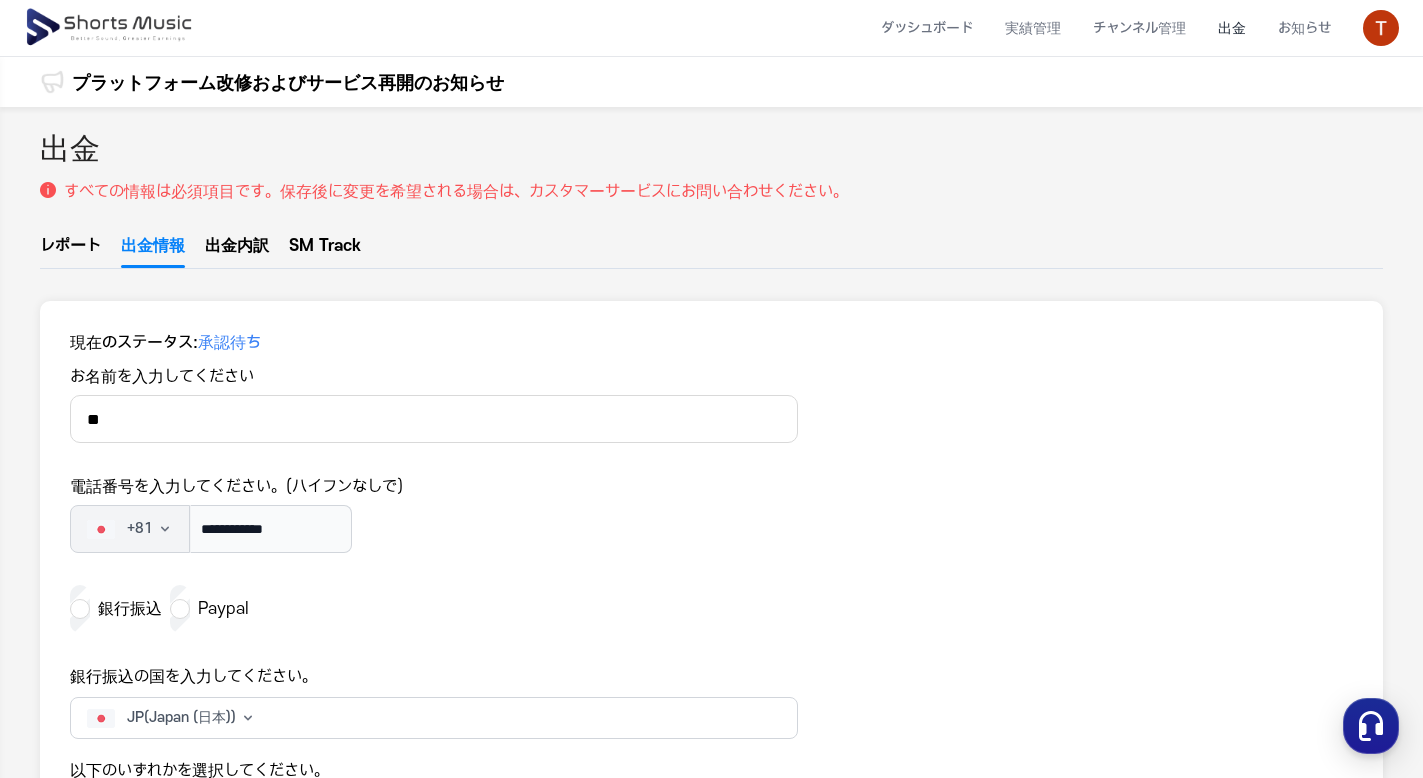 type on "*" 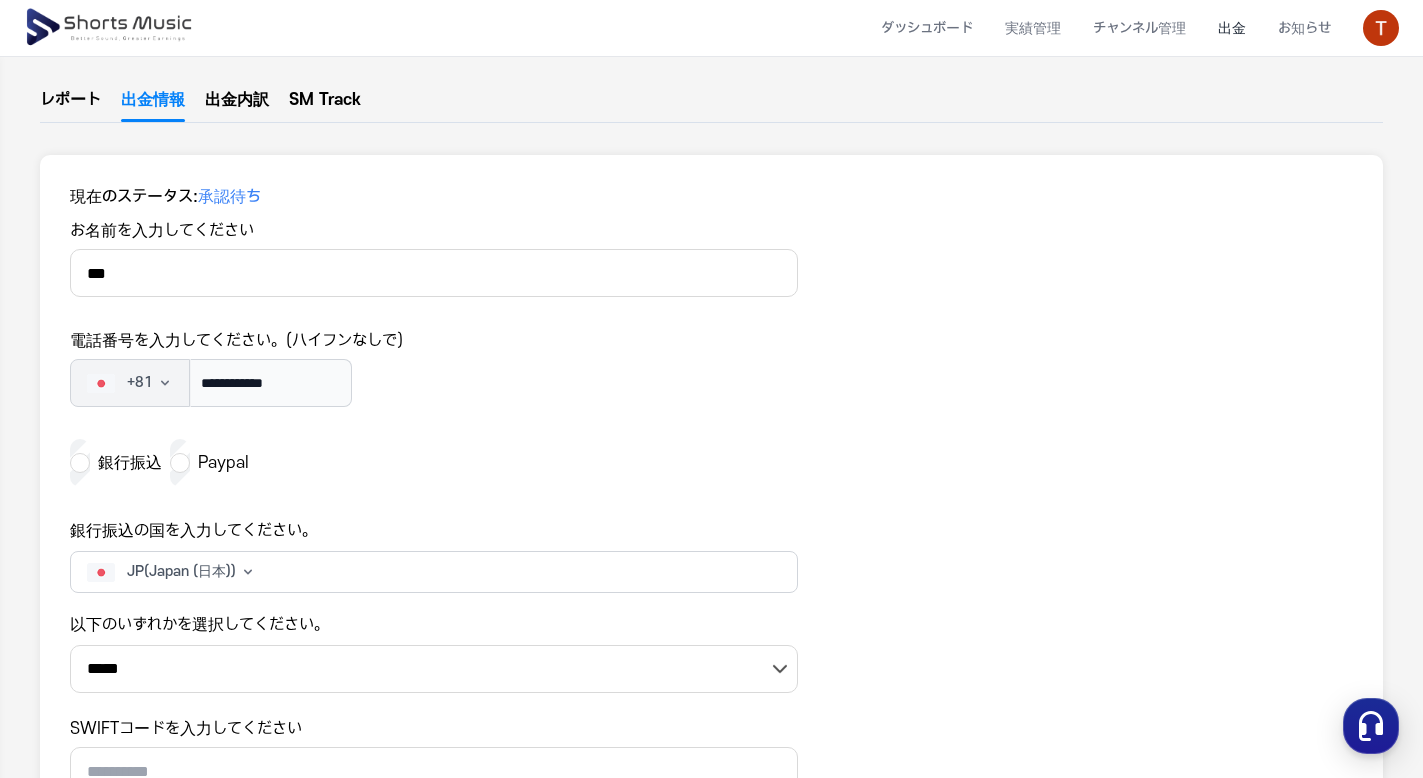 scroll, scrollTop: 218, scrollLeft: 0, axis: vertical 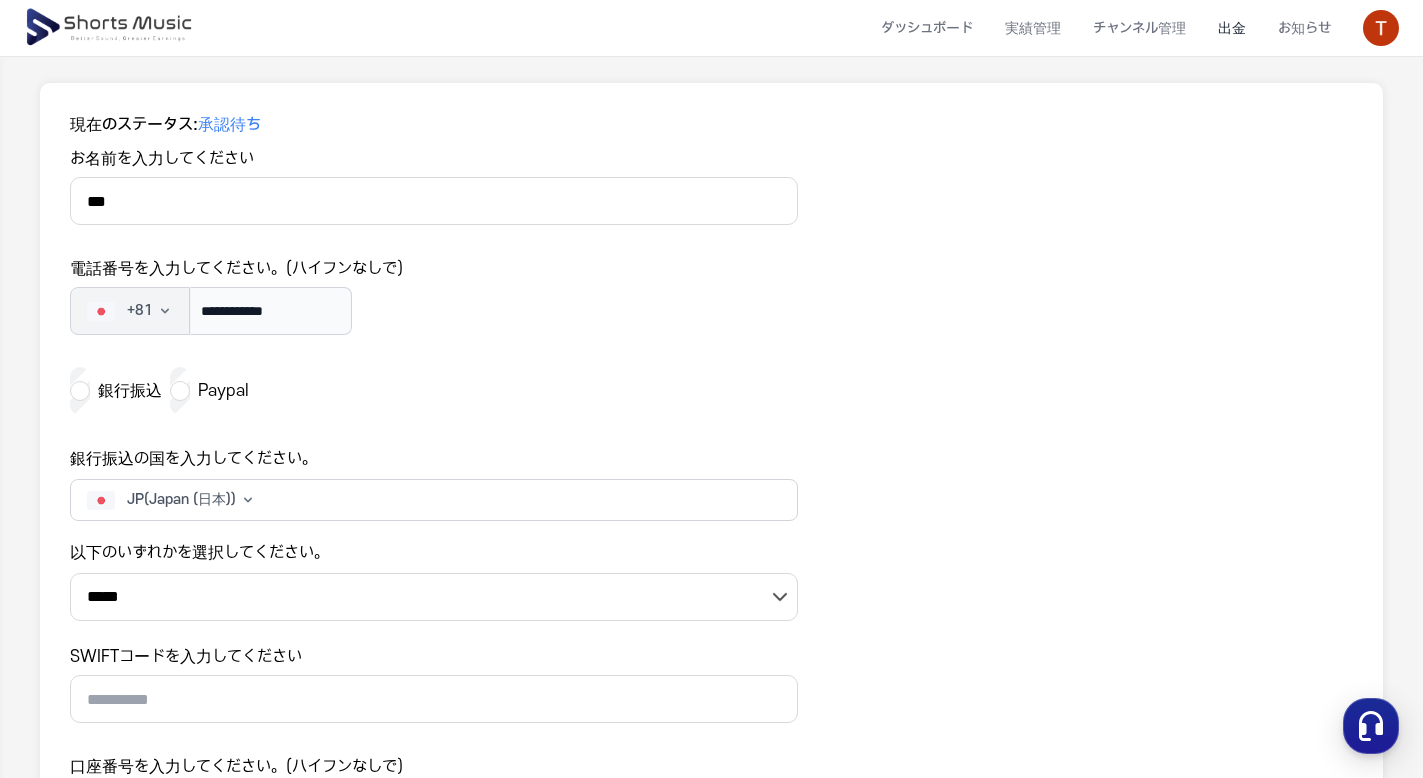 type on "***" 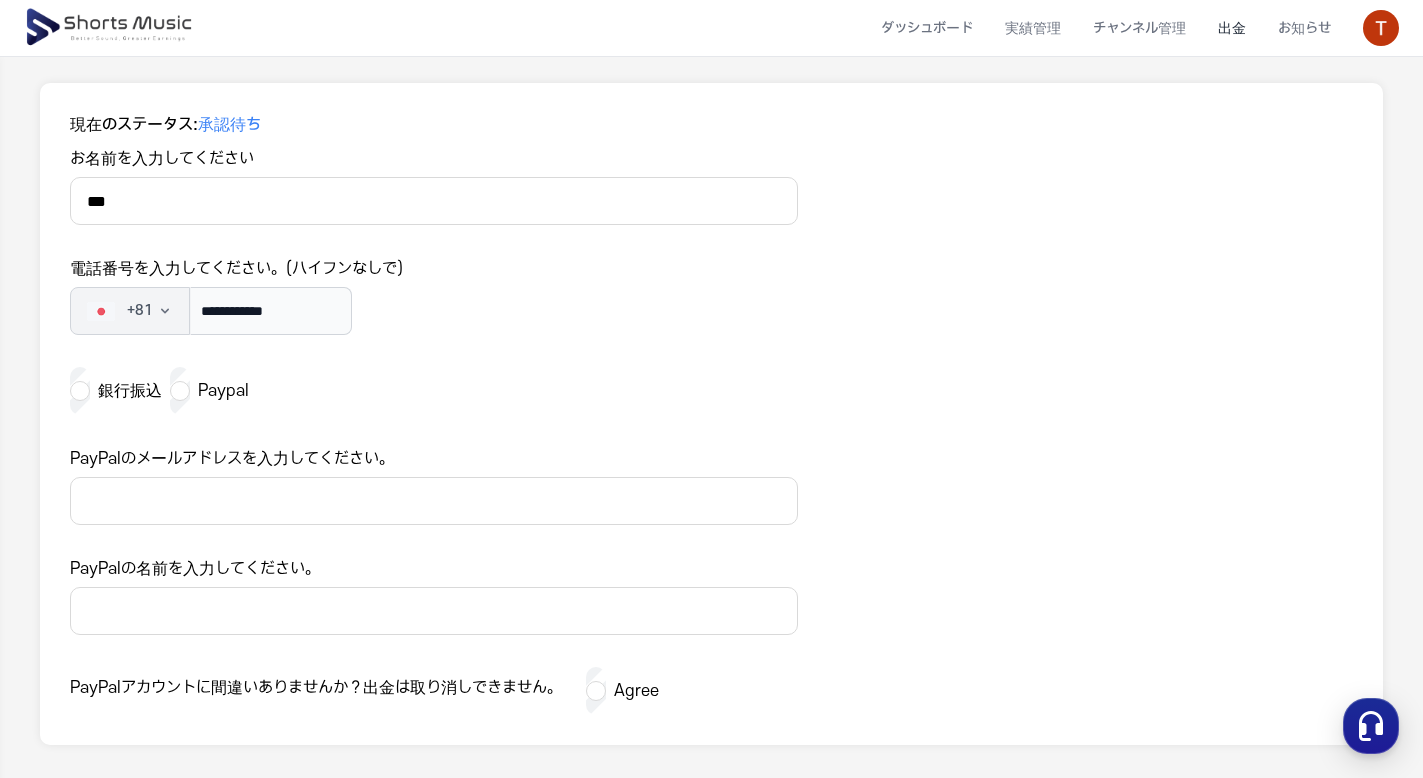 click on "PayPalのメールアドレスを入力してください。" at bounding box center (434, 501) 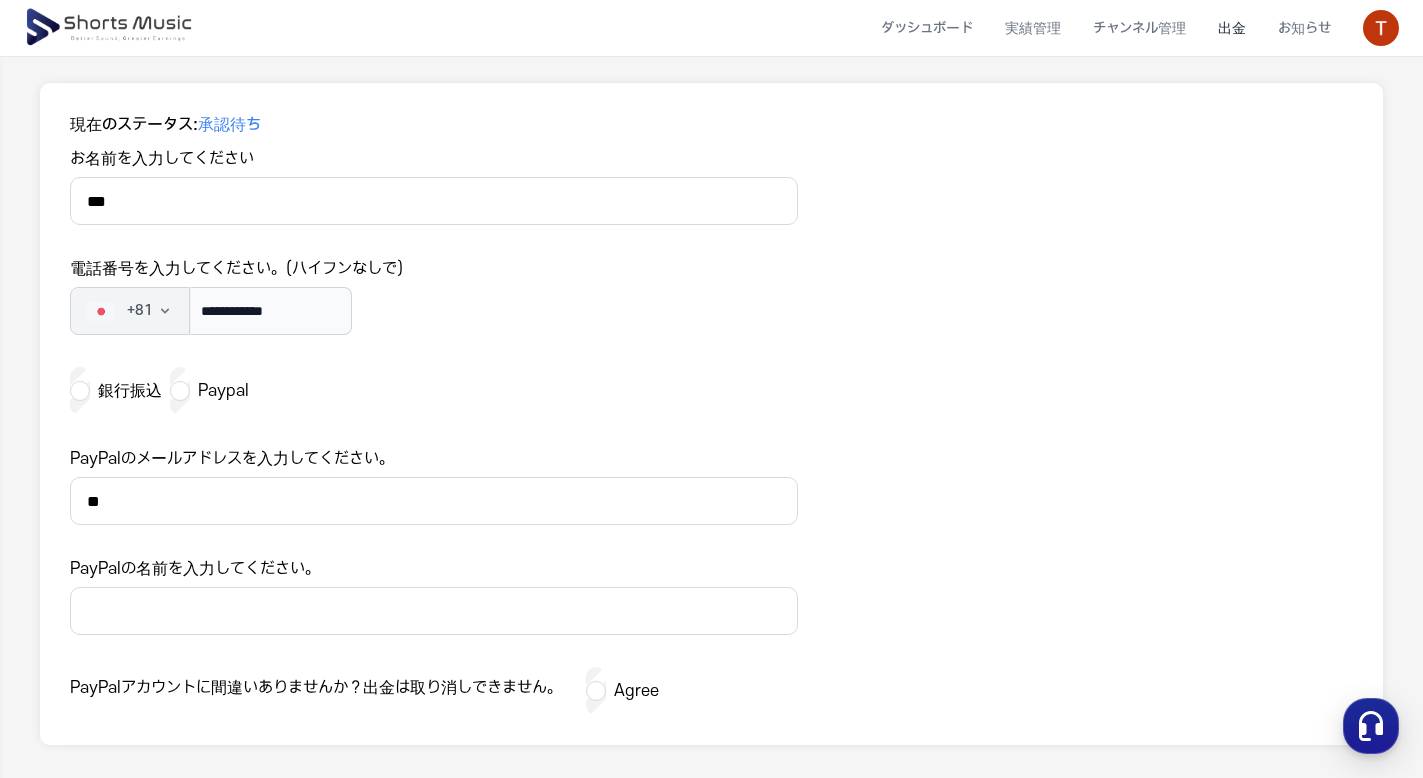 type on "*" 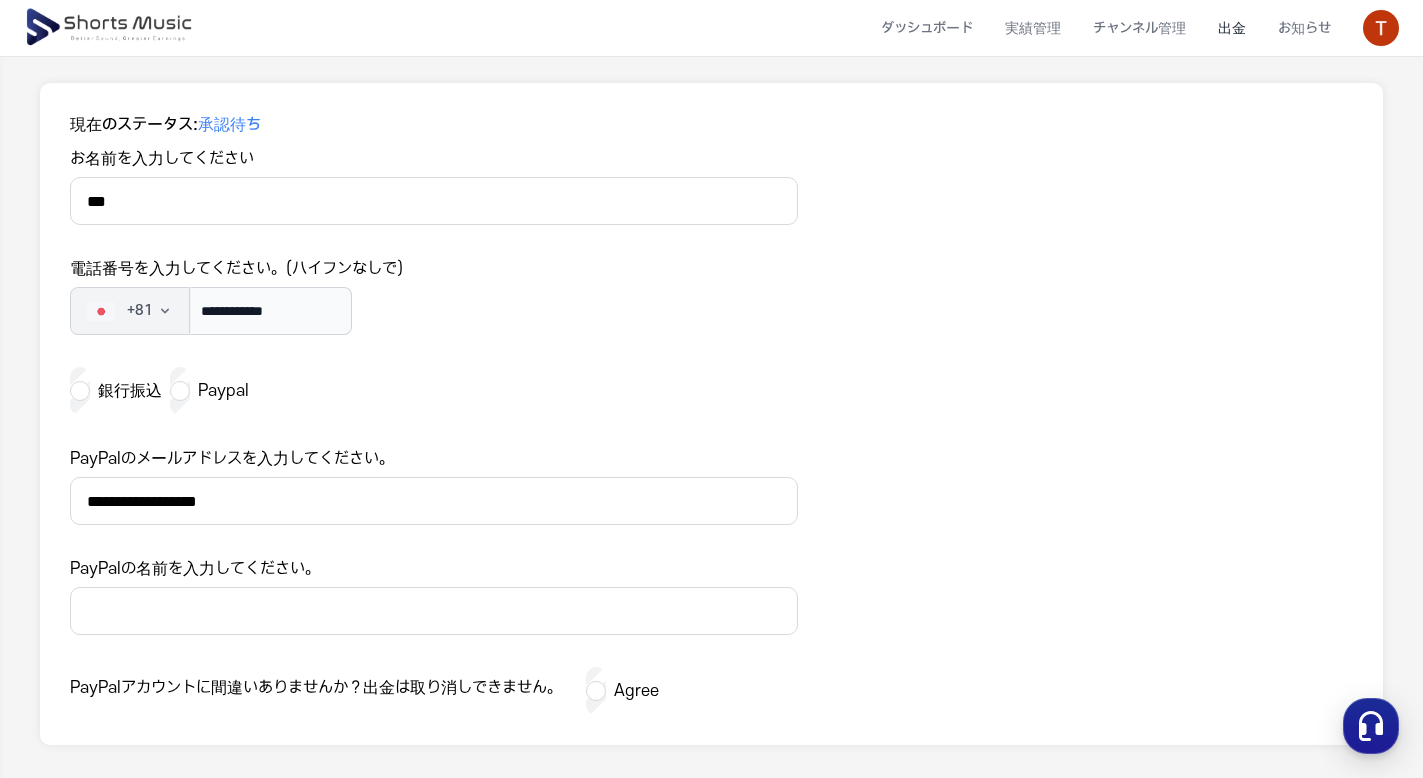 type on "**********" 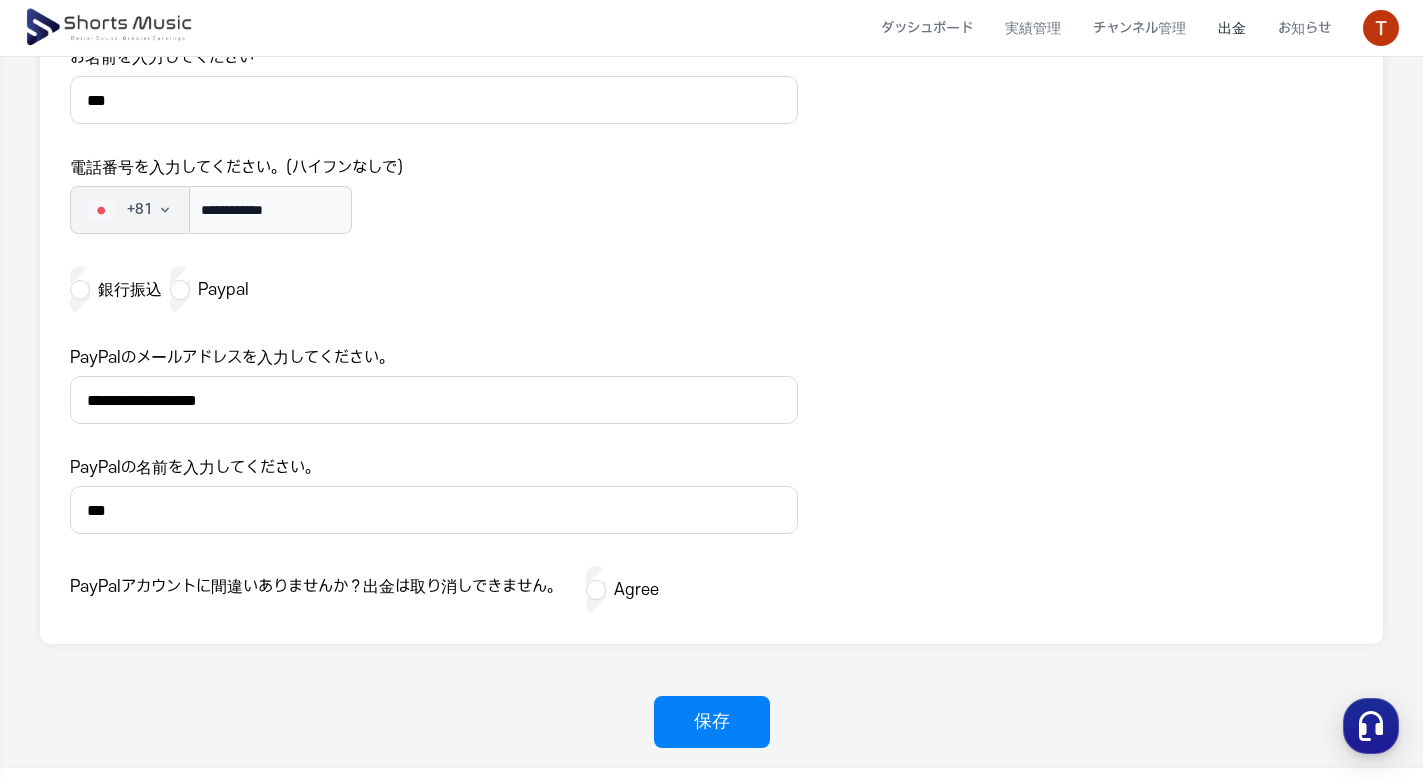 scroll, scrollTop: 430, scrollLeft: 0, axis: vertical 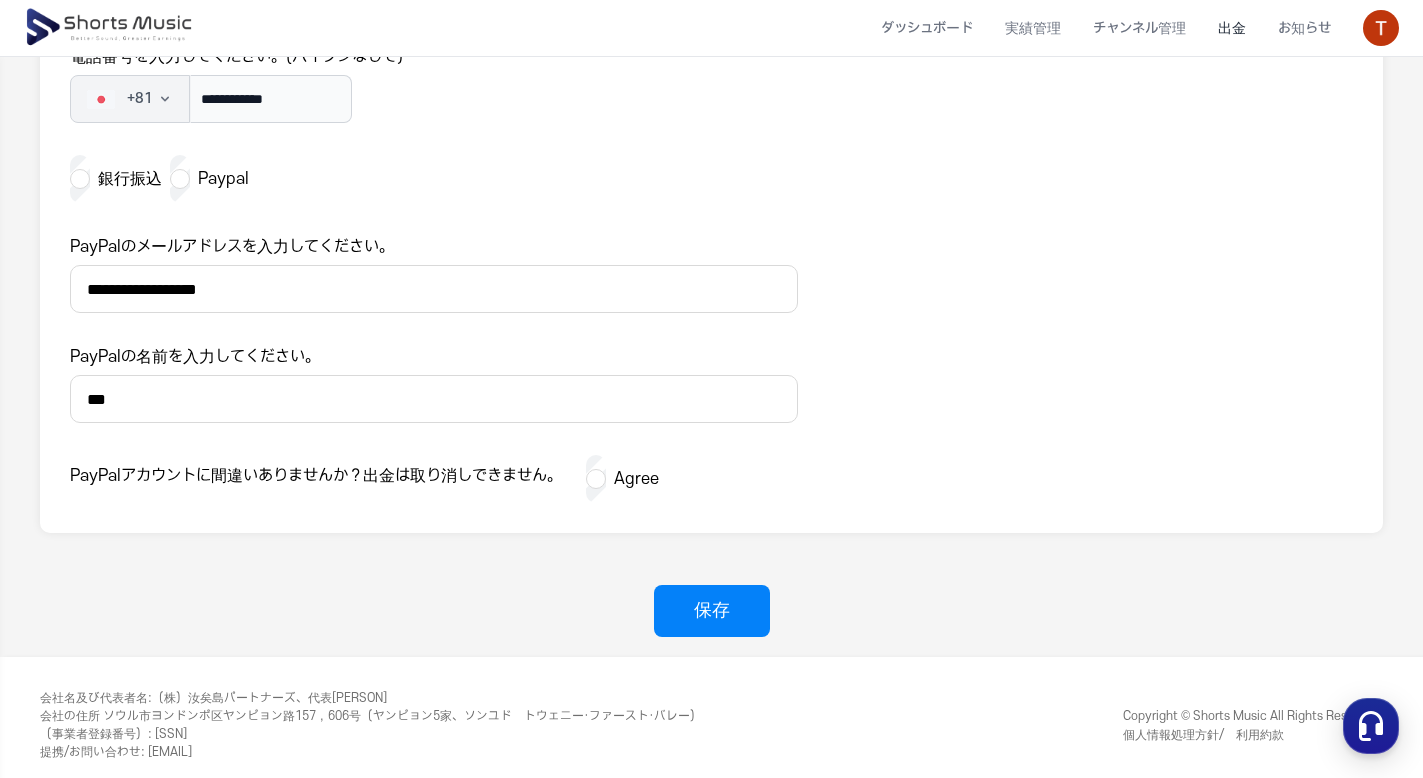 click on "***" at bounding box center [434, 399] 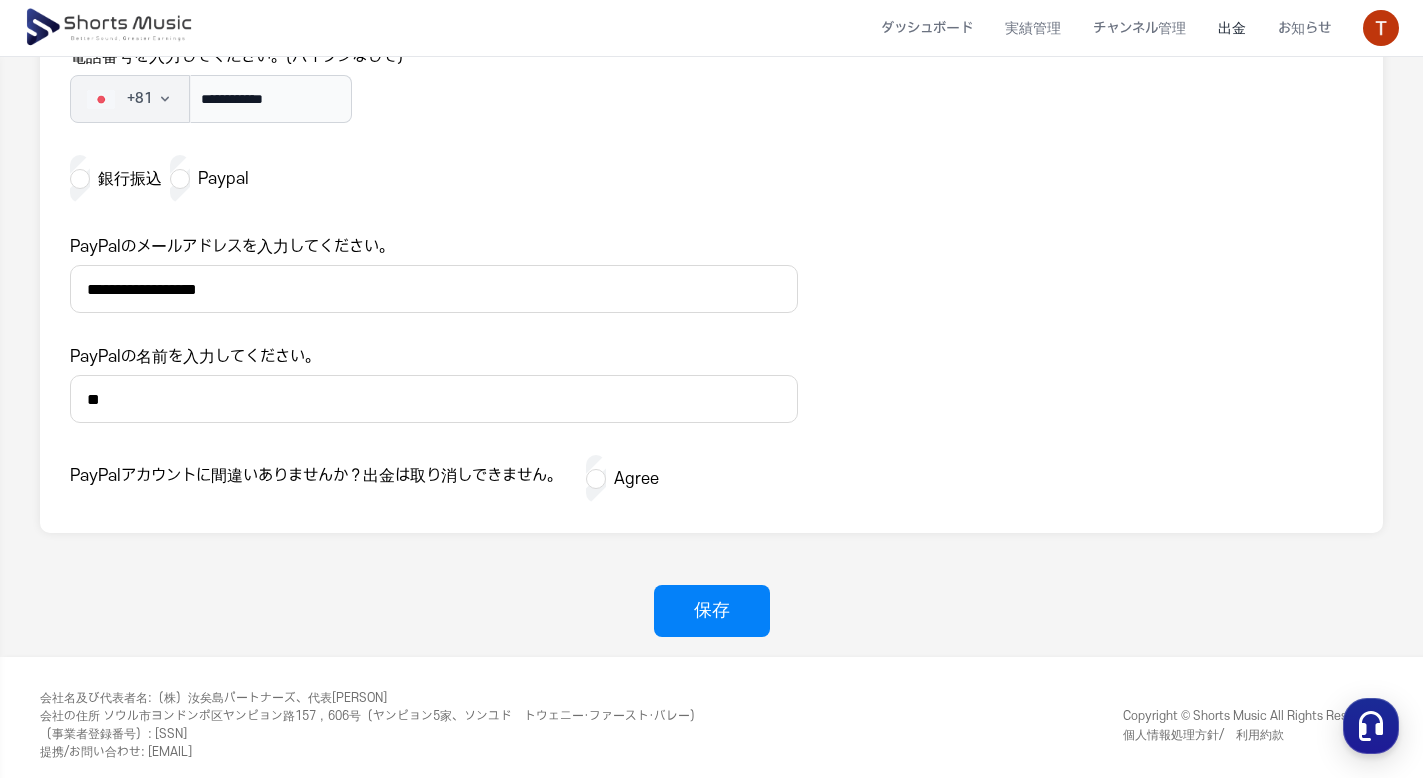 type on "*" 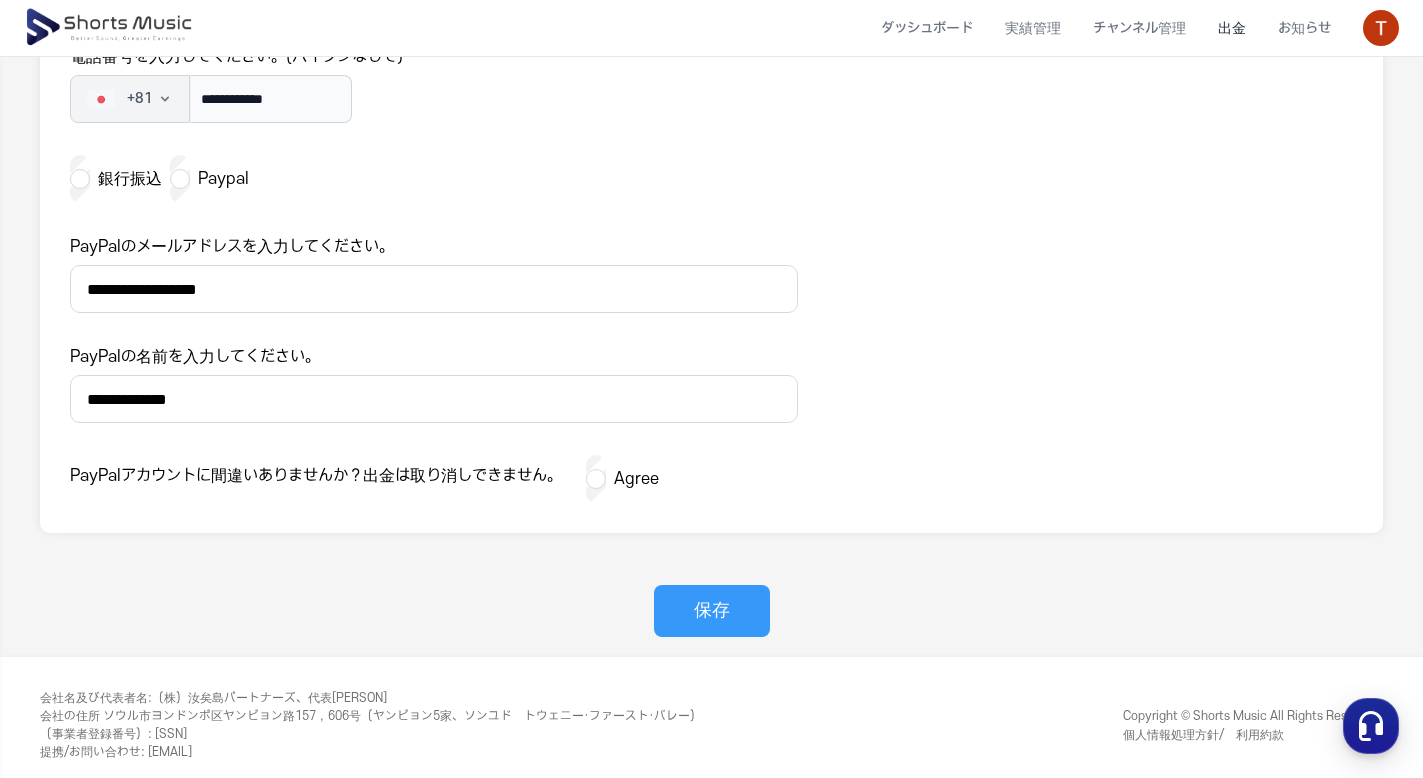 type on "**********" 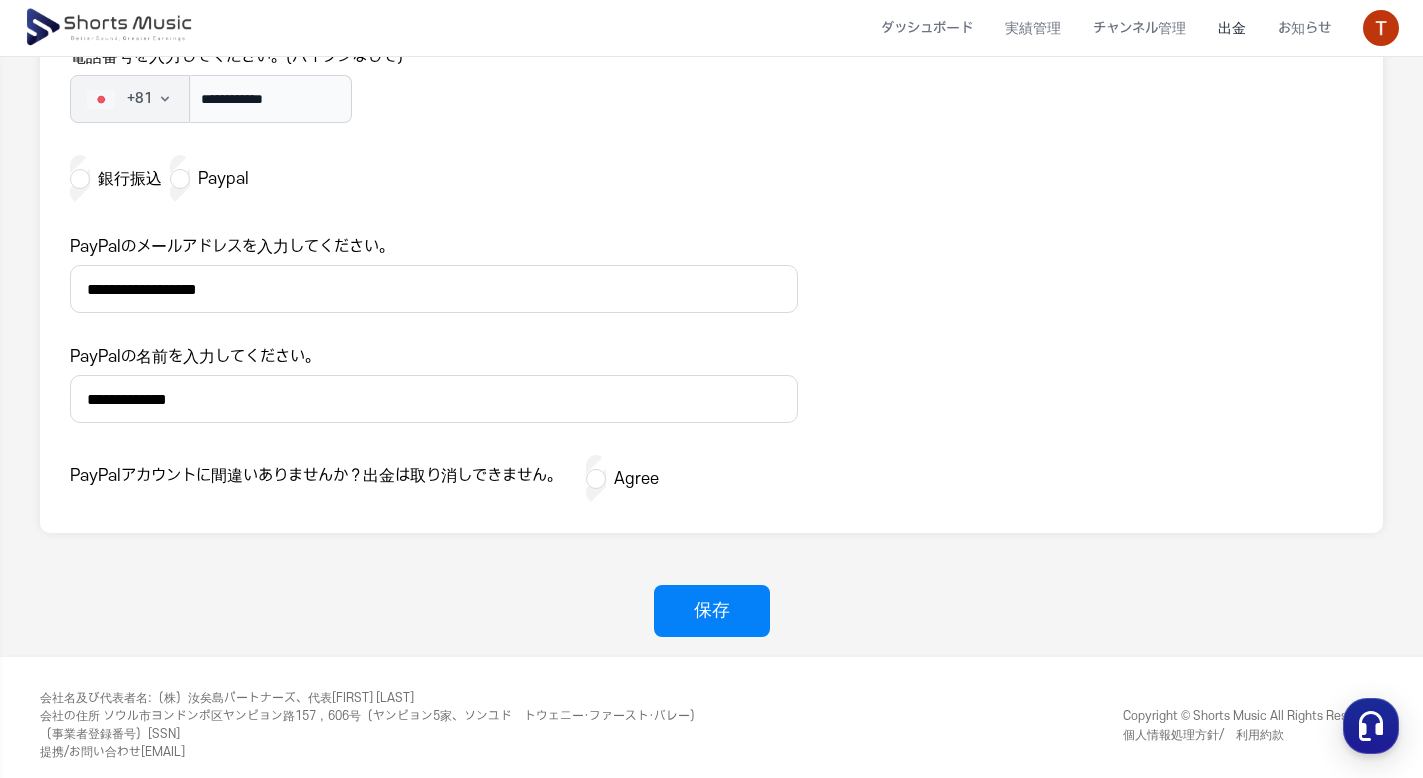 scroll, scrollTop: 0, scrollLeft: 0, axis: both 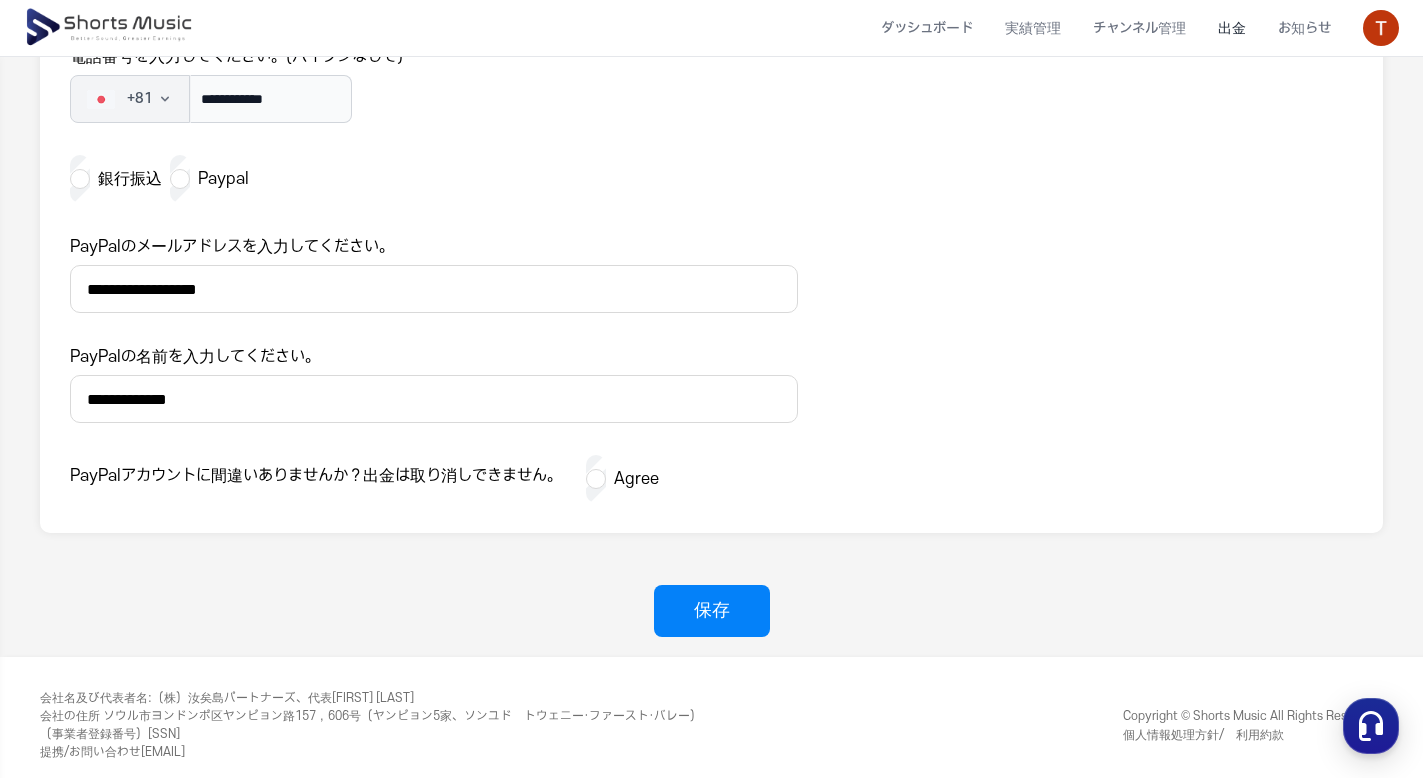 click on "**********" at bounding box center [434, 399] 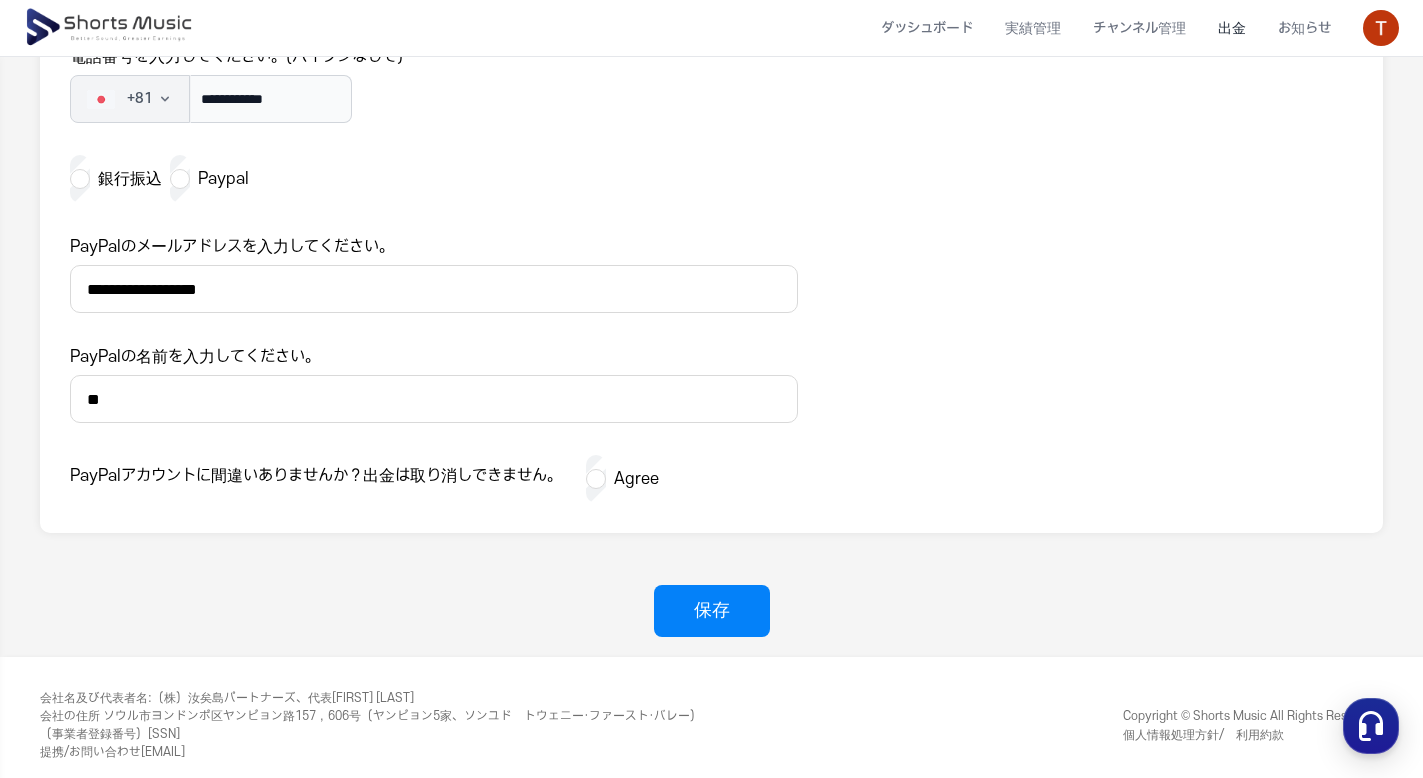 type on "*" 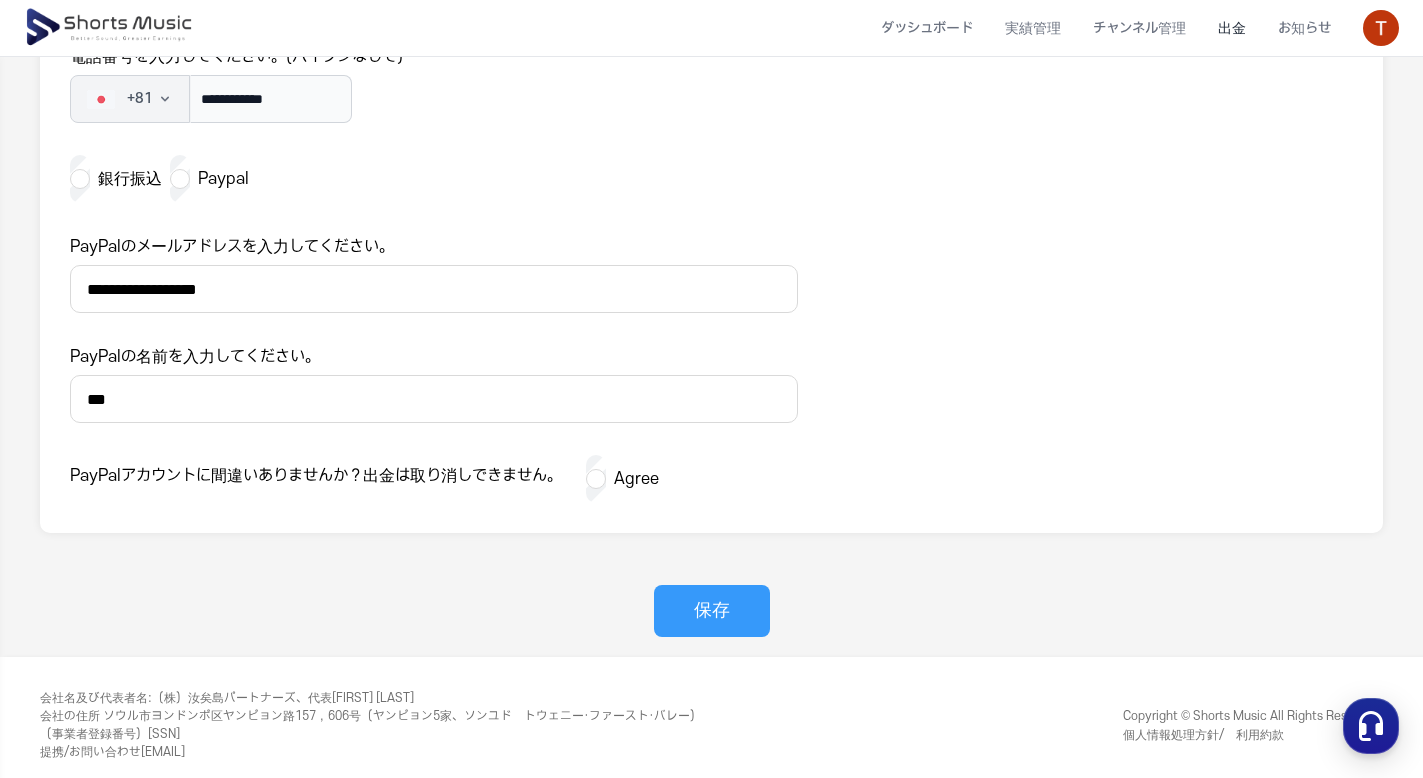 type on "***" 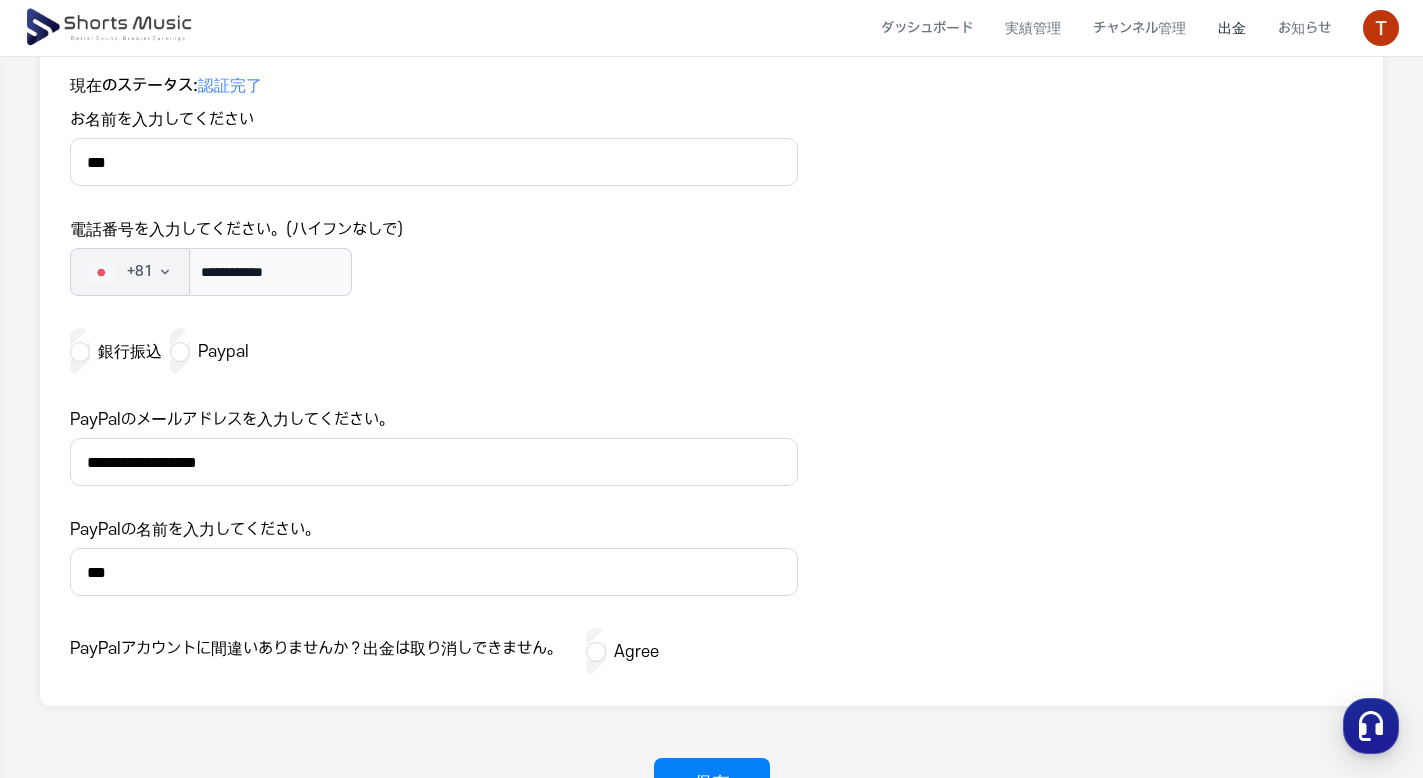 scroll, scrollTop: 258, scrollLeft: 0, axis: vertical 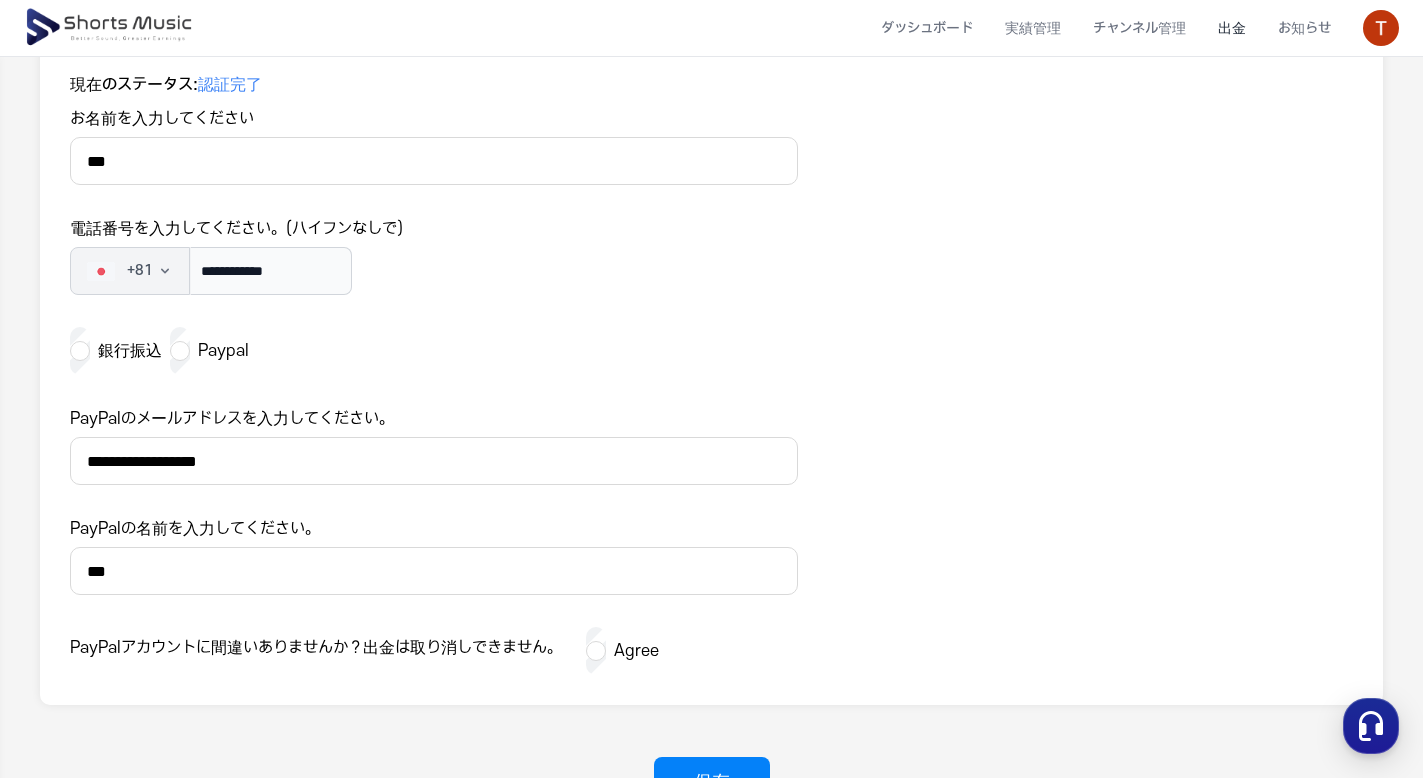click on "***" at bounding box center (434, 571) 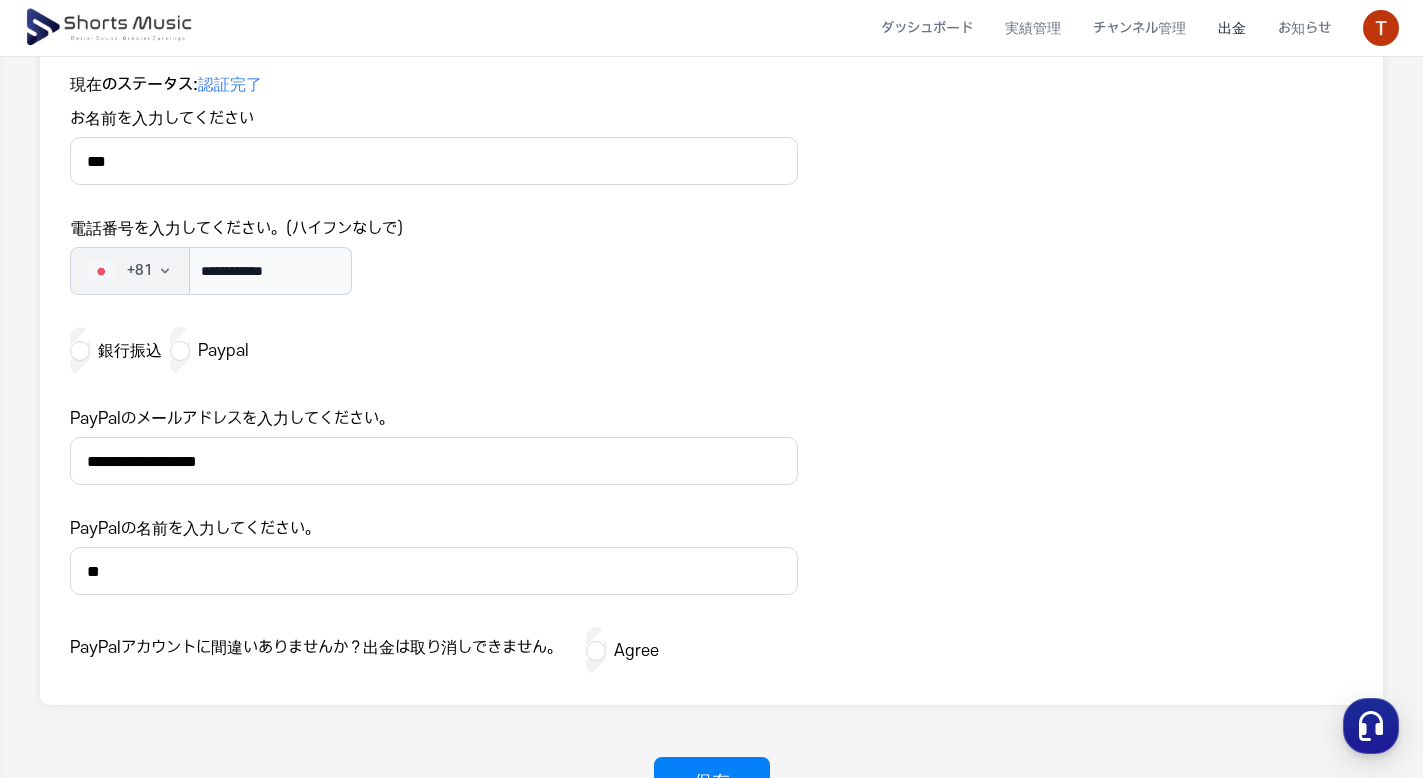 type on "*" 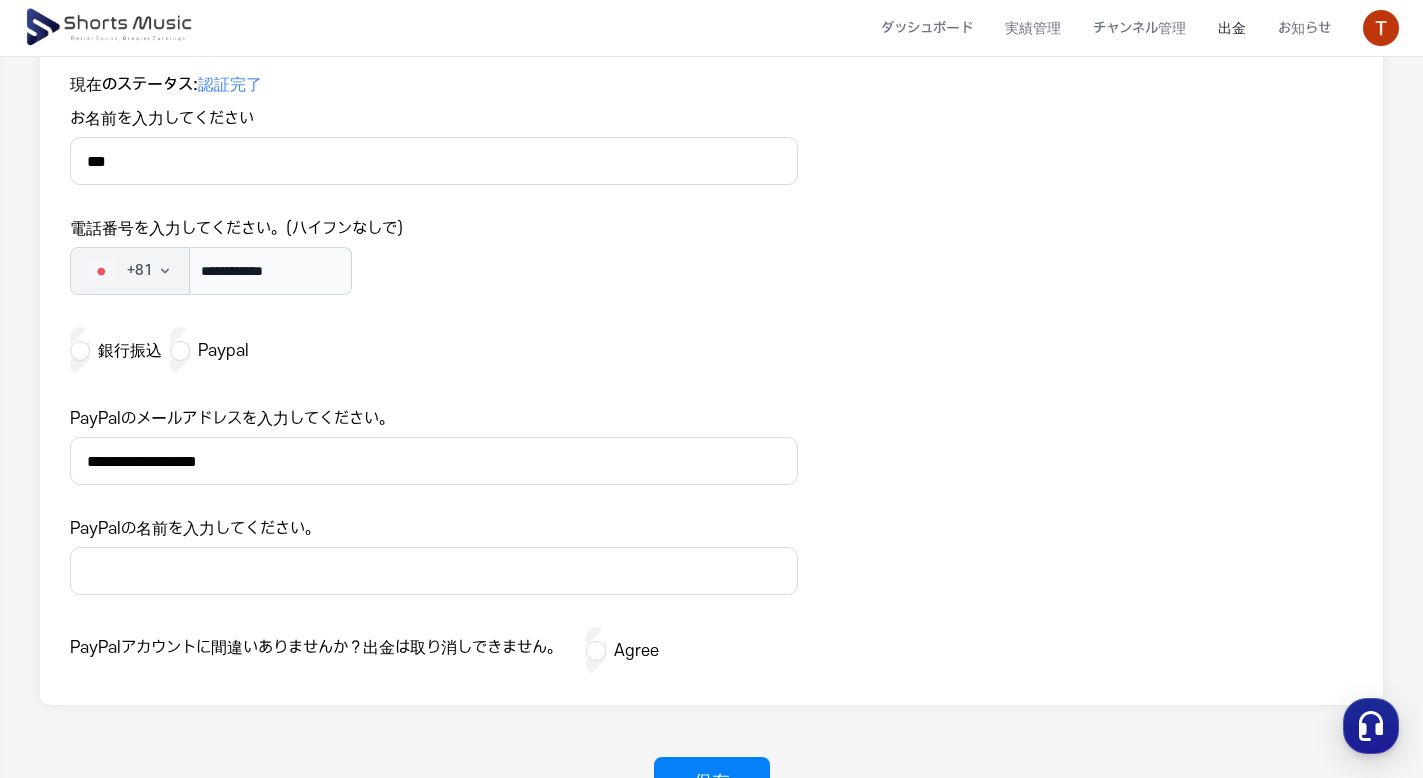 type on "*" 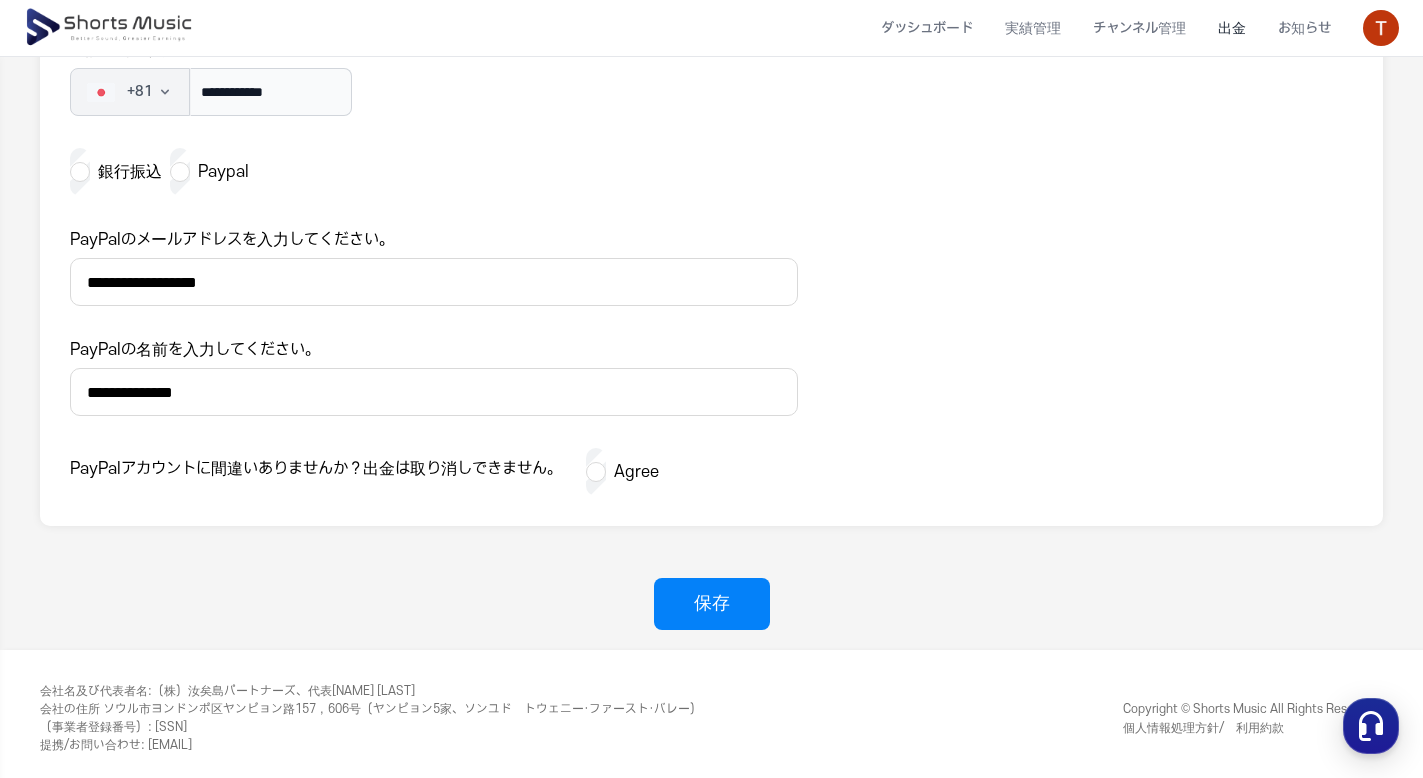 scroll, scrollTop: 445, scrollLeft: 0, axis: vertical 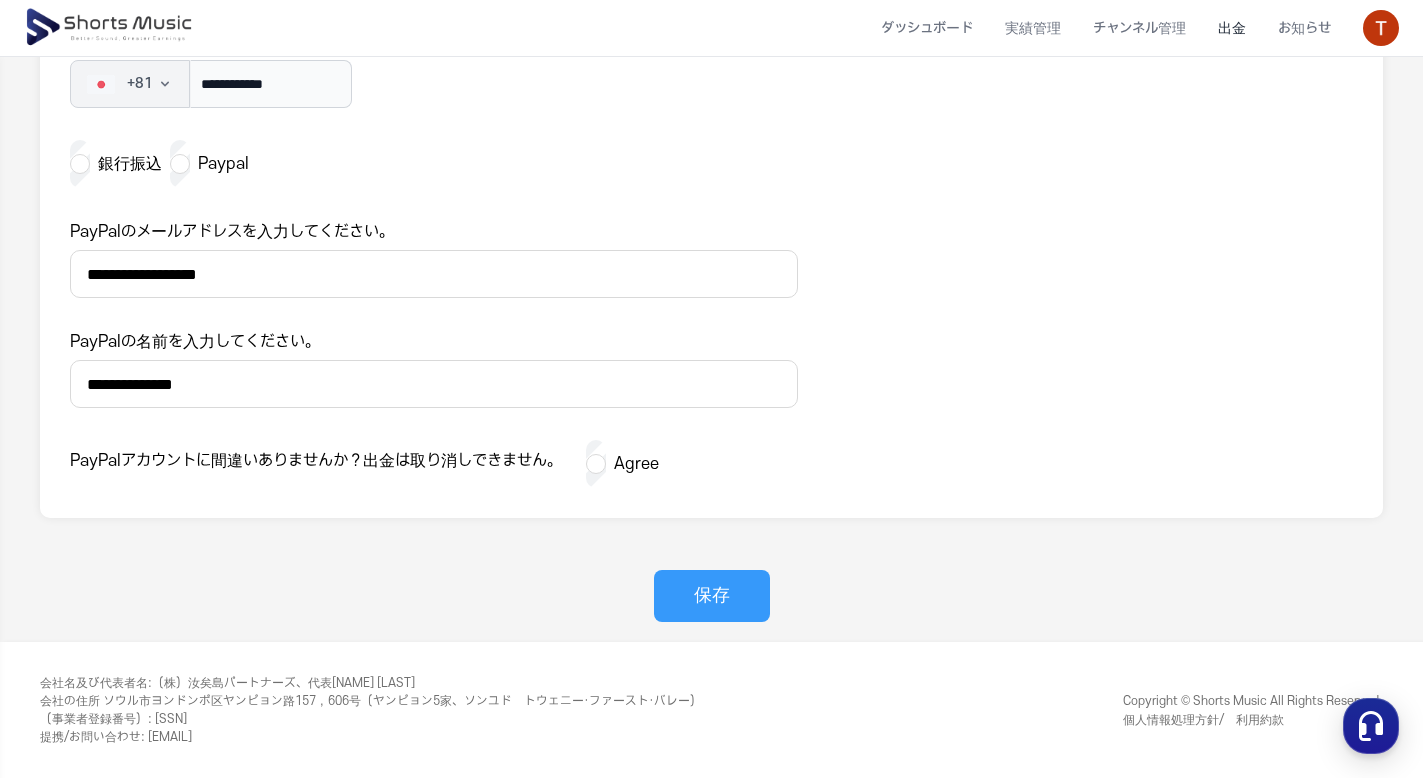 type on "**********" 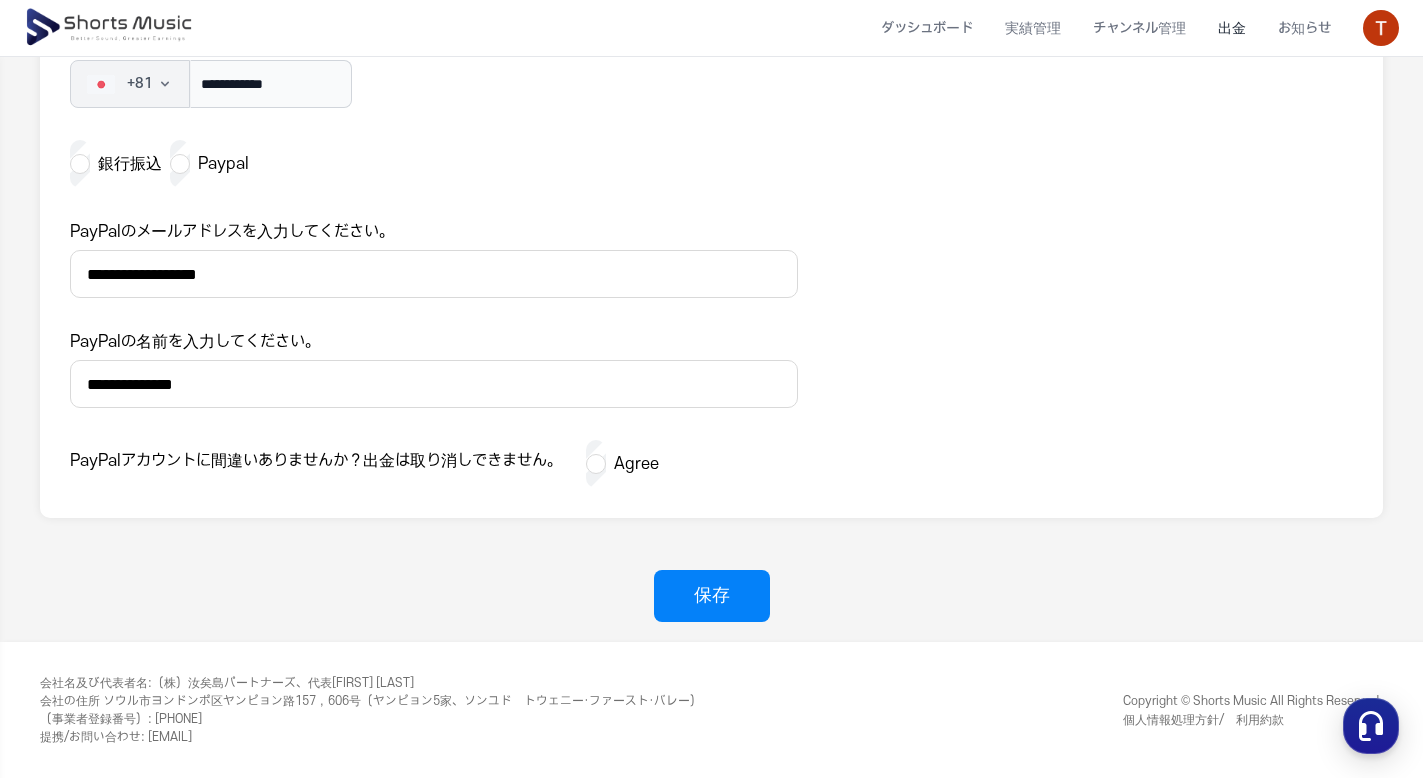 scroll, scrollTop: 0, scrollLeft: 0, axis: both 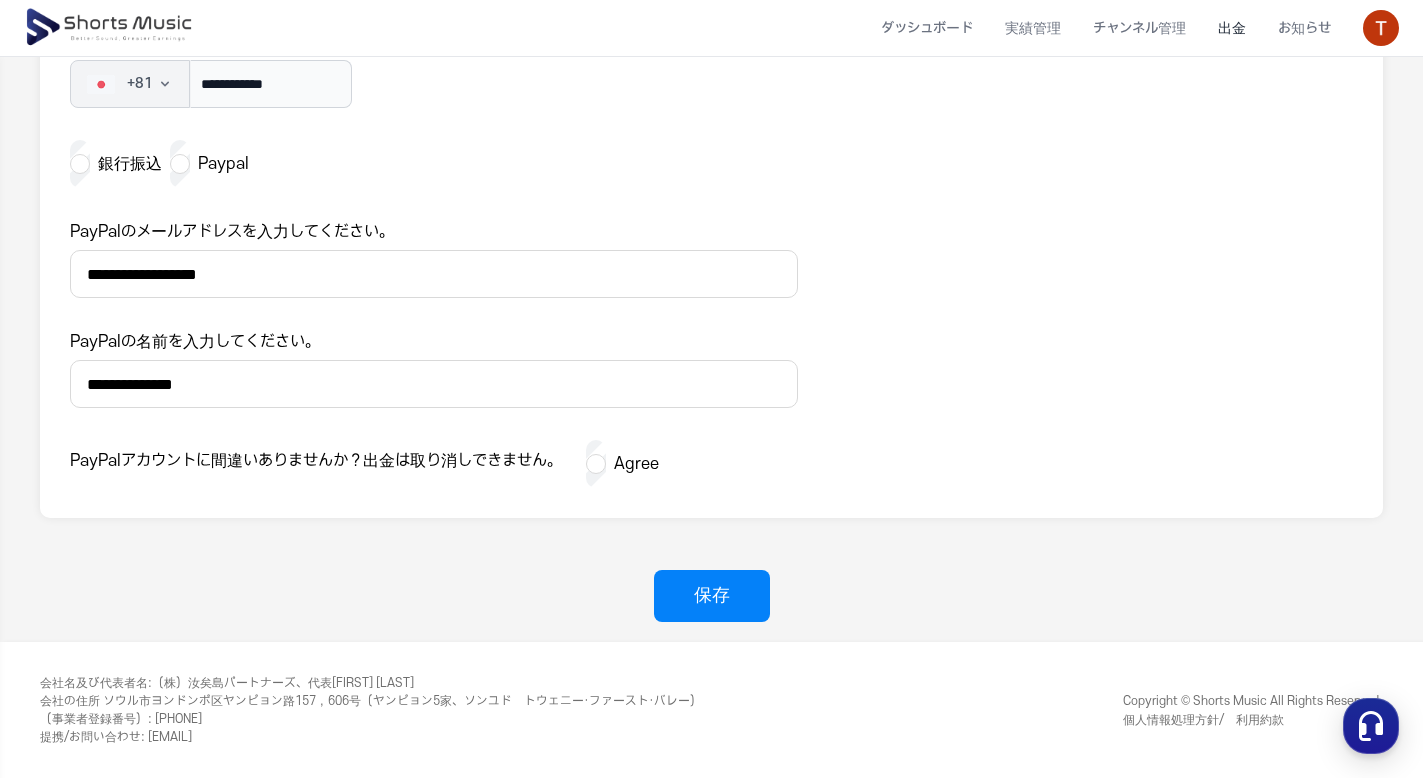 click on "**********" at bounding box center [434, 384] 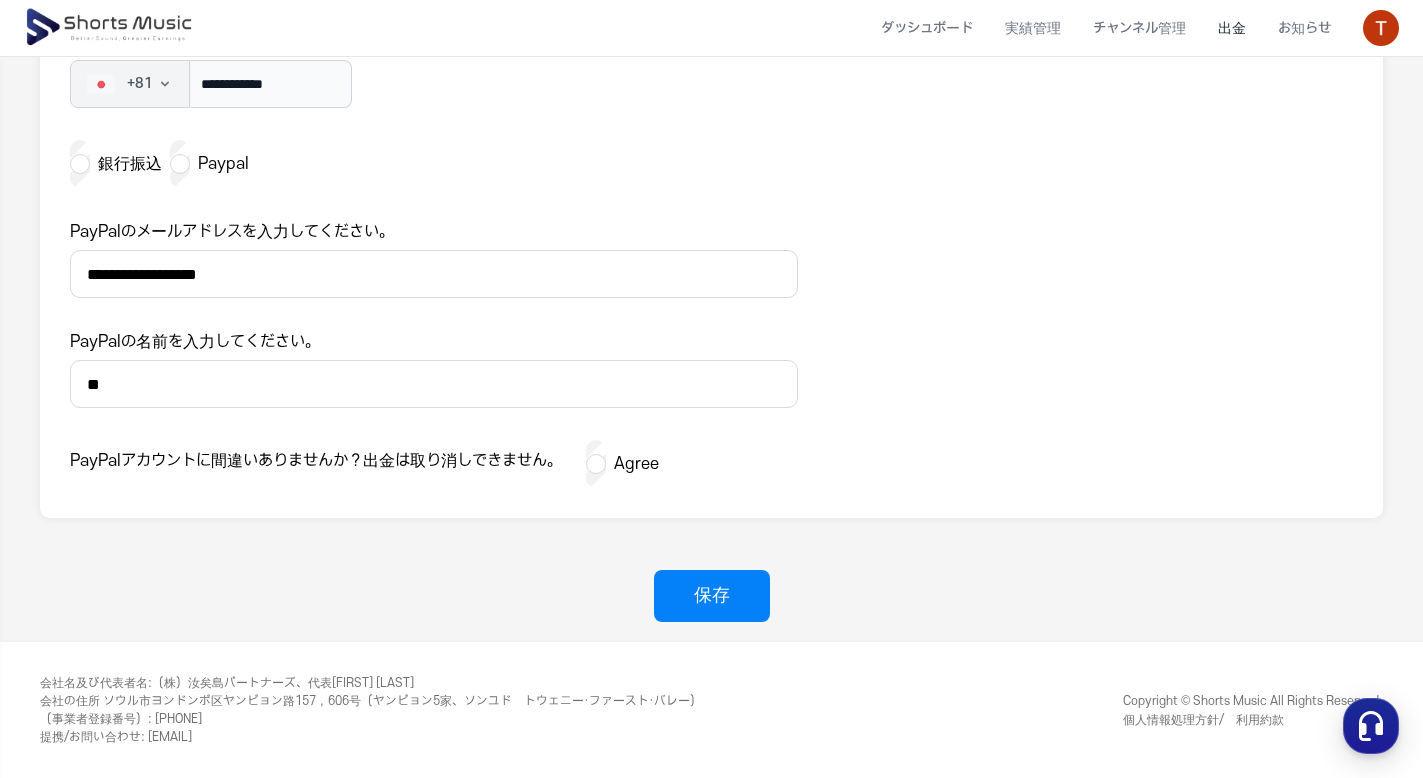 type on "*" 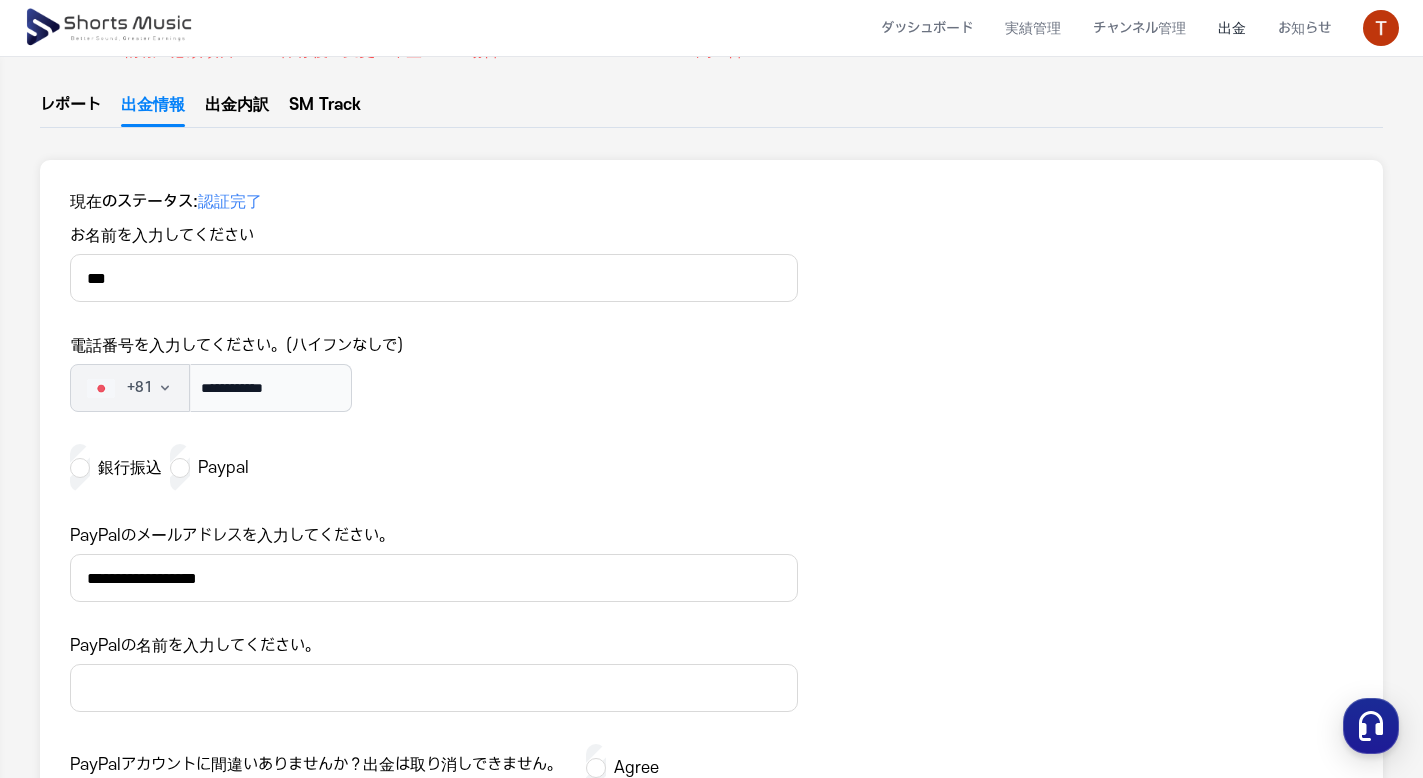 scroll, scrollTop: 259, scrollLeft: 0, axis: vertical 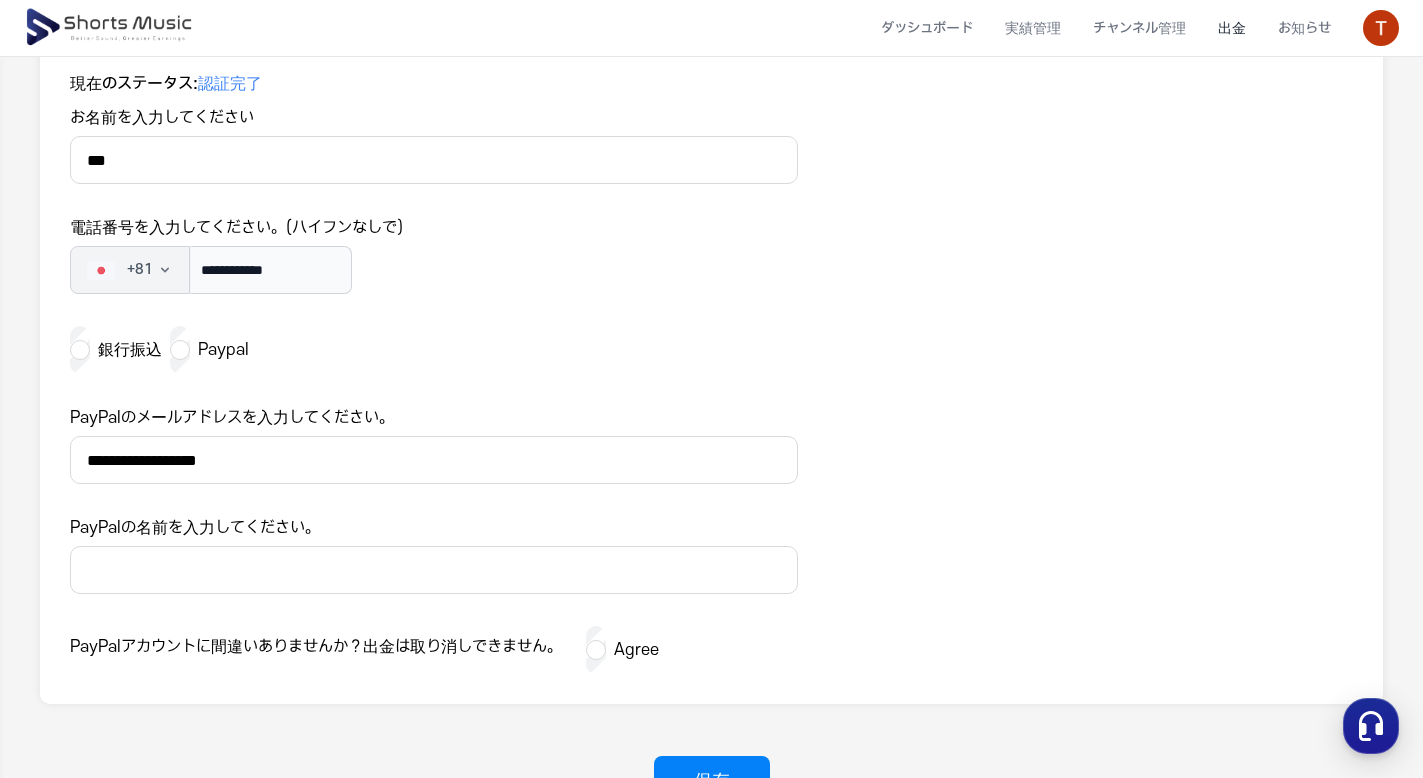 type 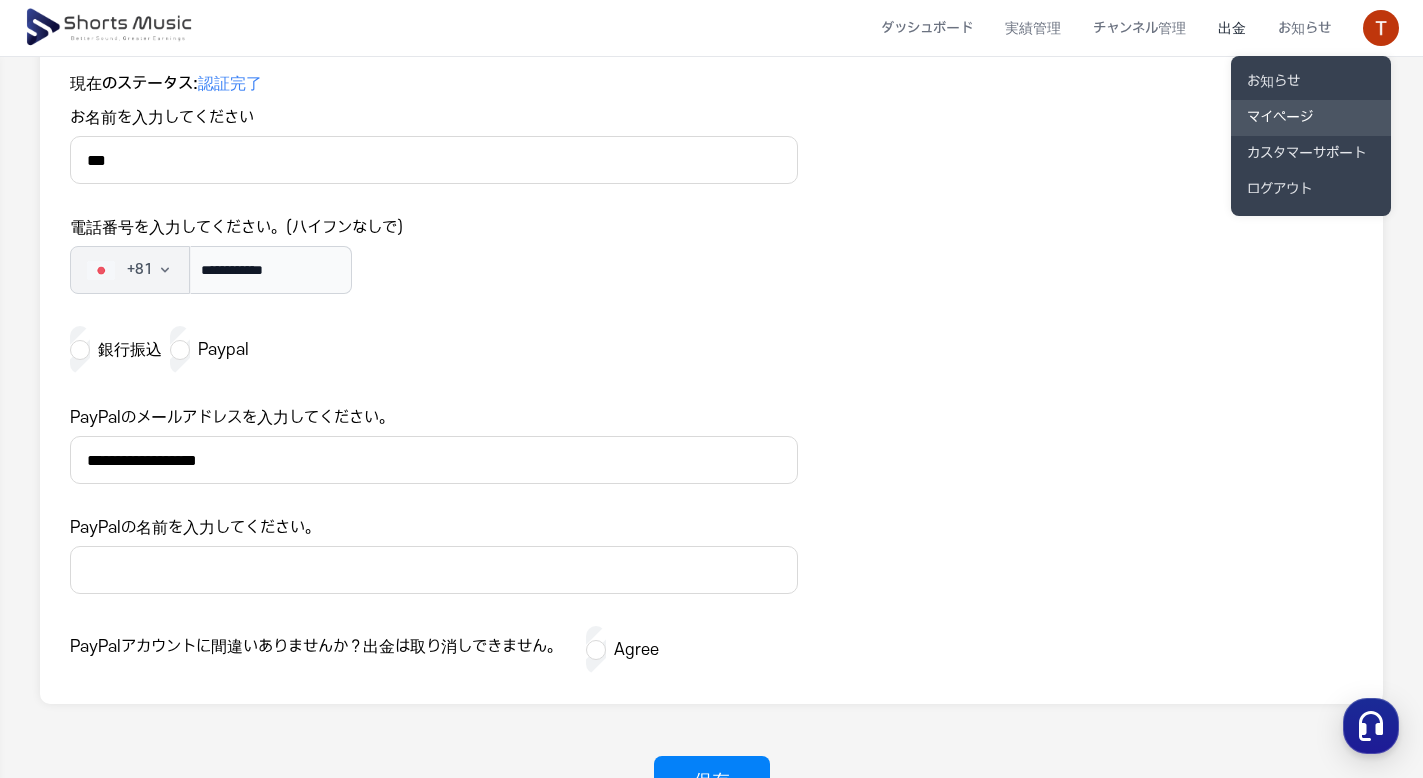 click on "マイページ" at bounding box center (1311, 118) 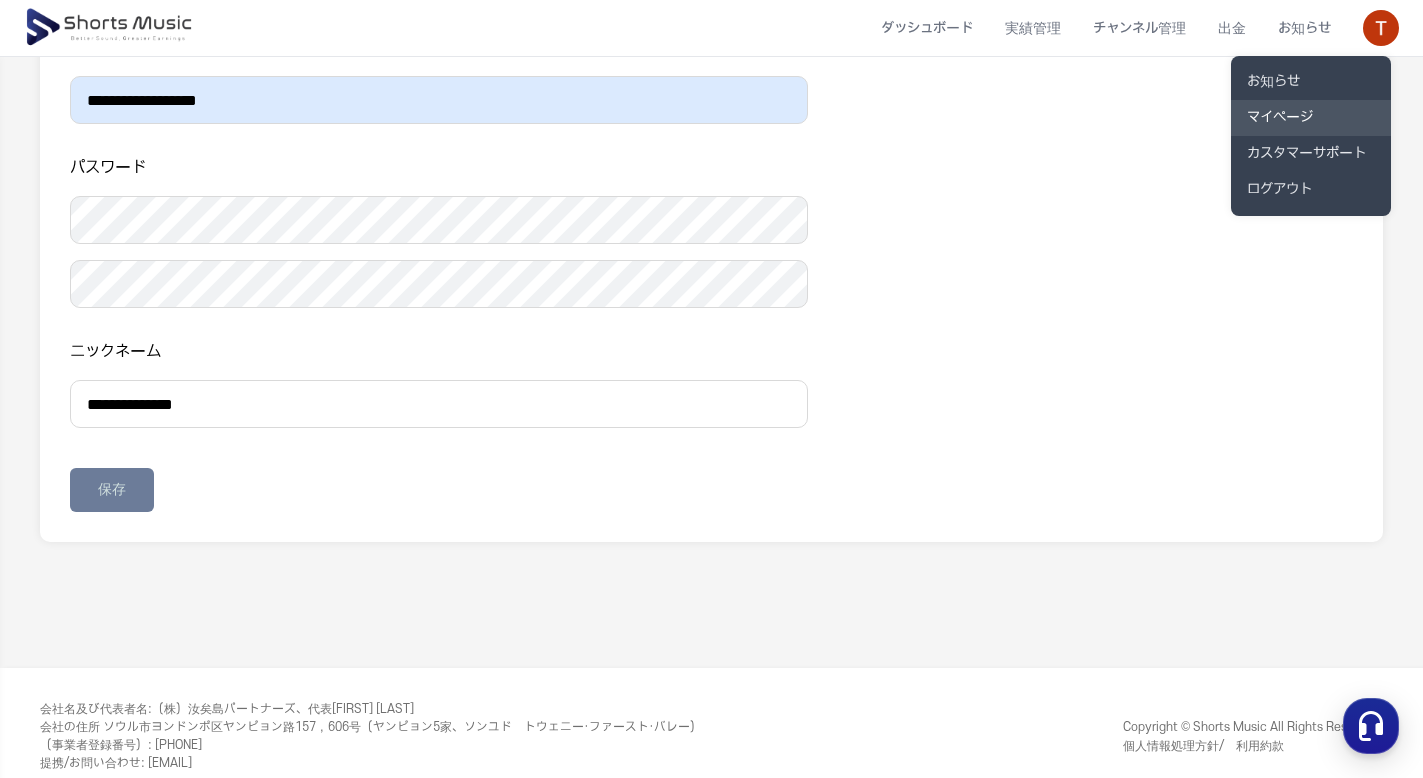 scroll, scrollTop: 0, scrollLeft: 0, axis: both 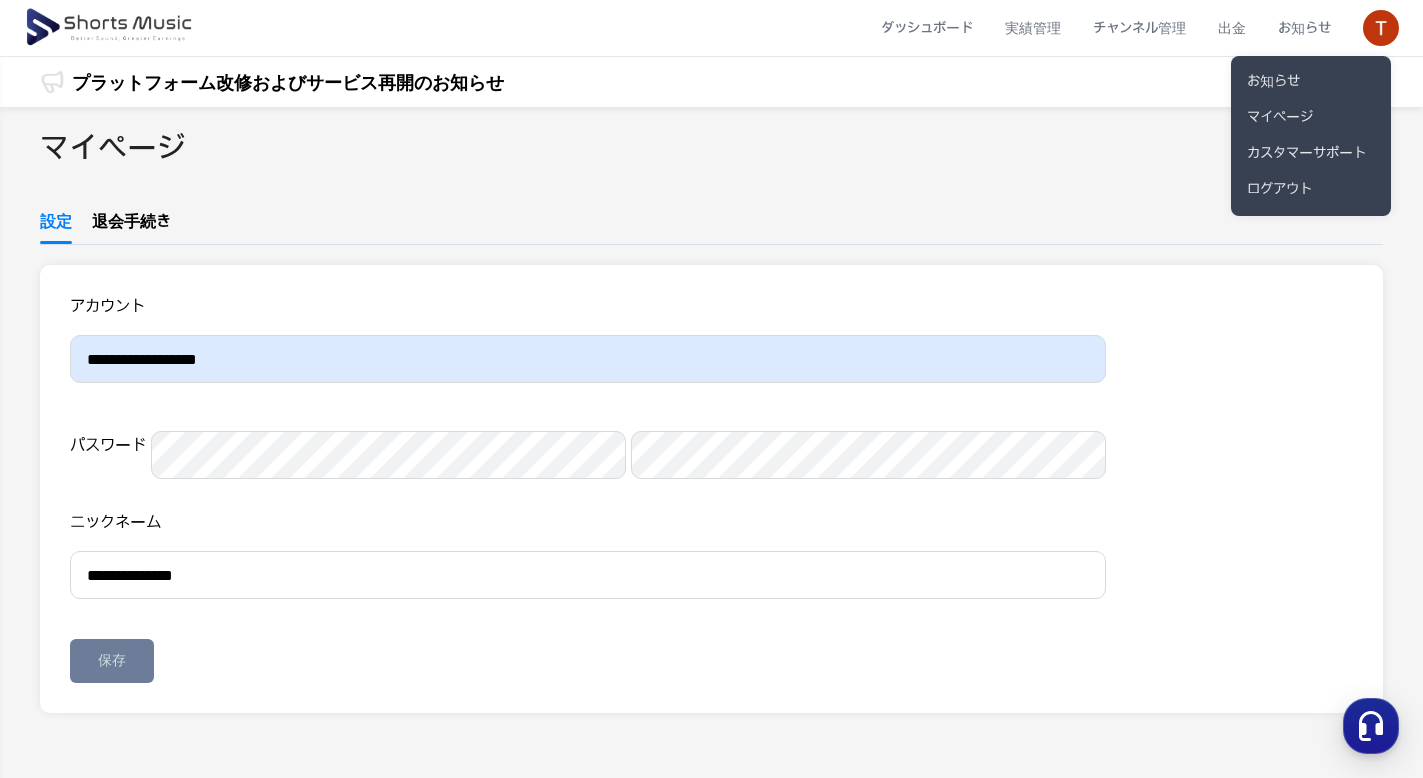 click at bounding box center (711, 389) 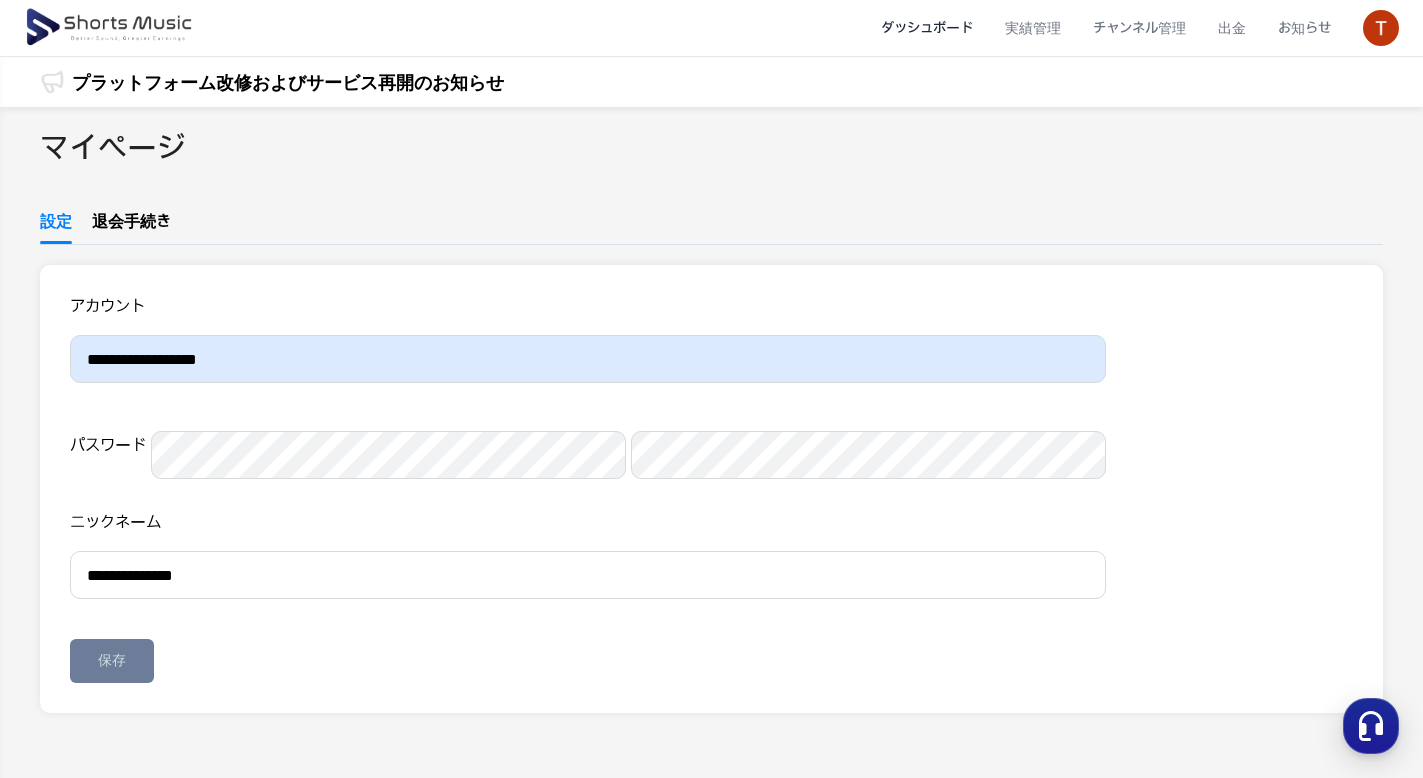 click on "ダッシュボード" at bounding box center [927, 28] 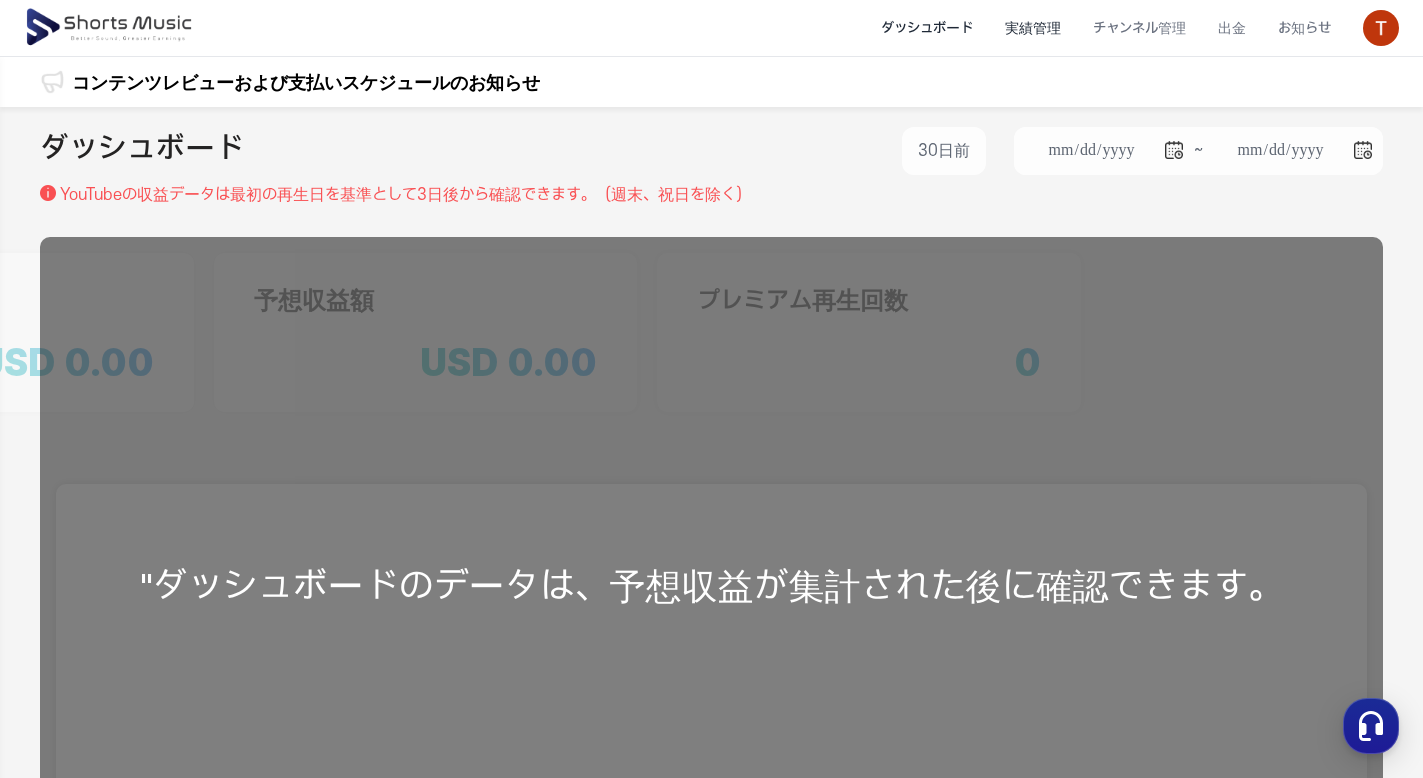 click on "実績管理" at bounding box center (1033, 28) 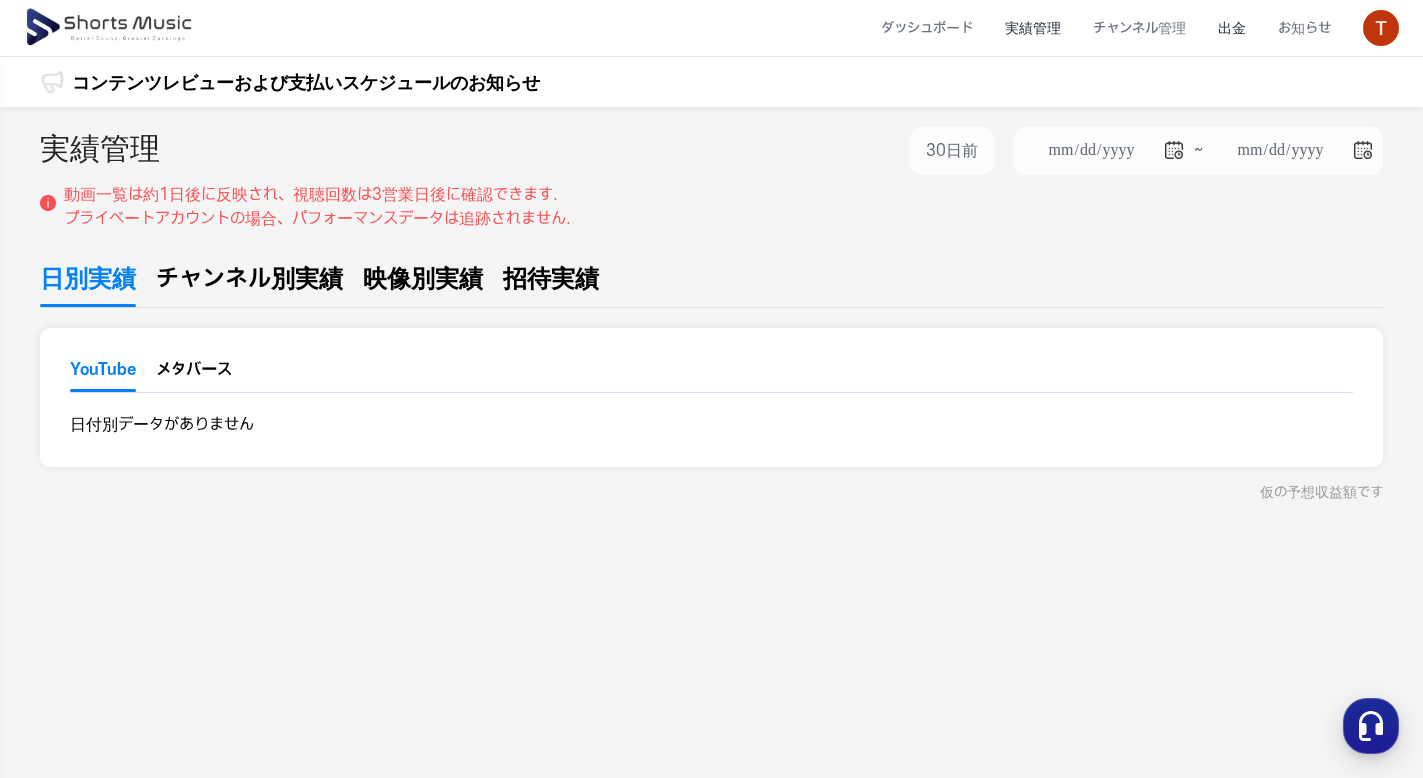 click on "出金" at bounding box center (1232, 28) 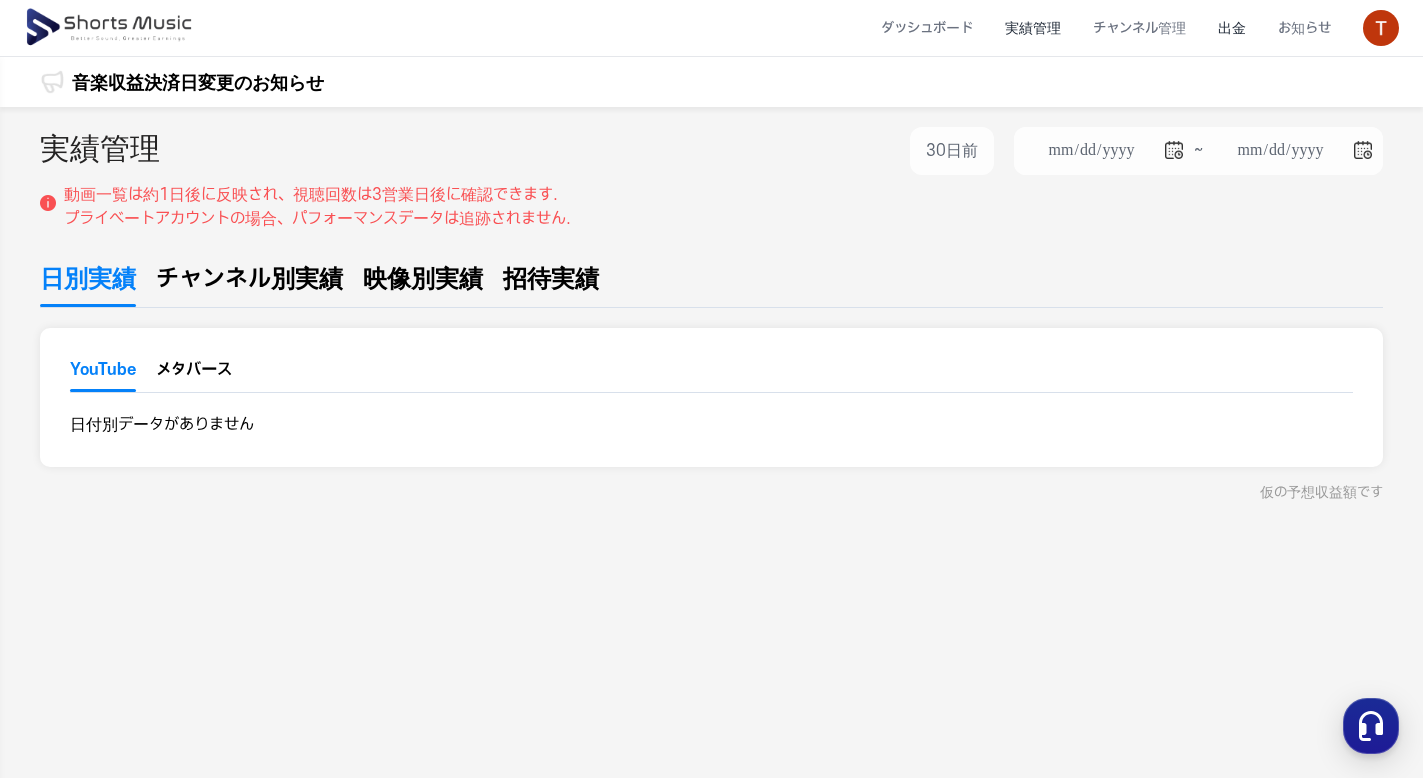 click on "出金" at bounding box center (1232, 28) 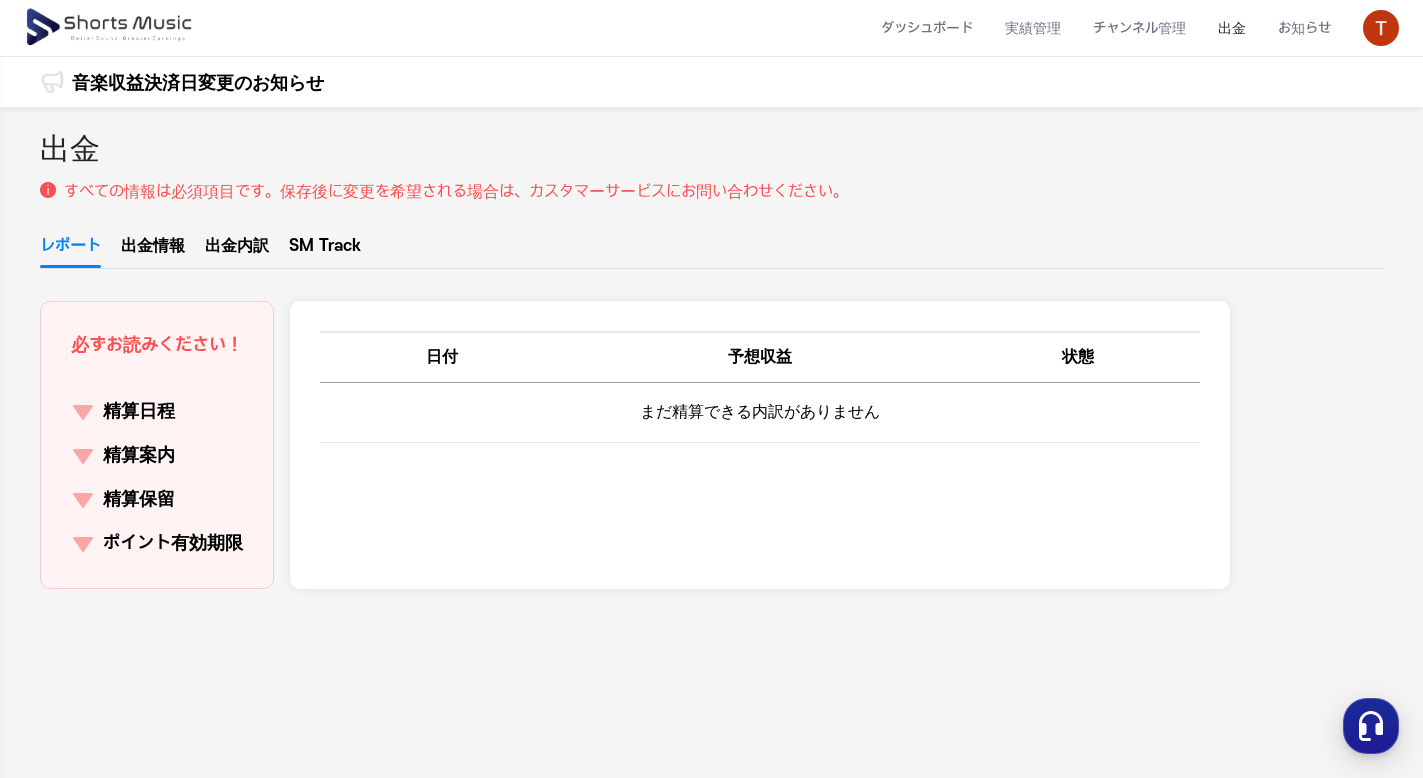 click on "出金情報" at bounding box center [153, 251] 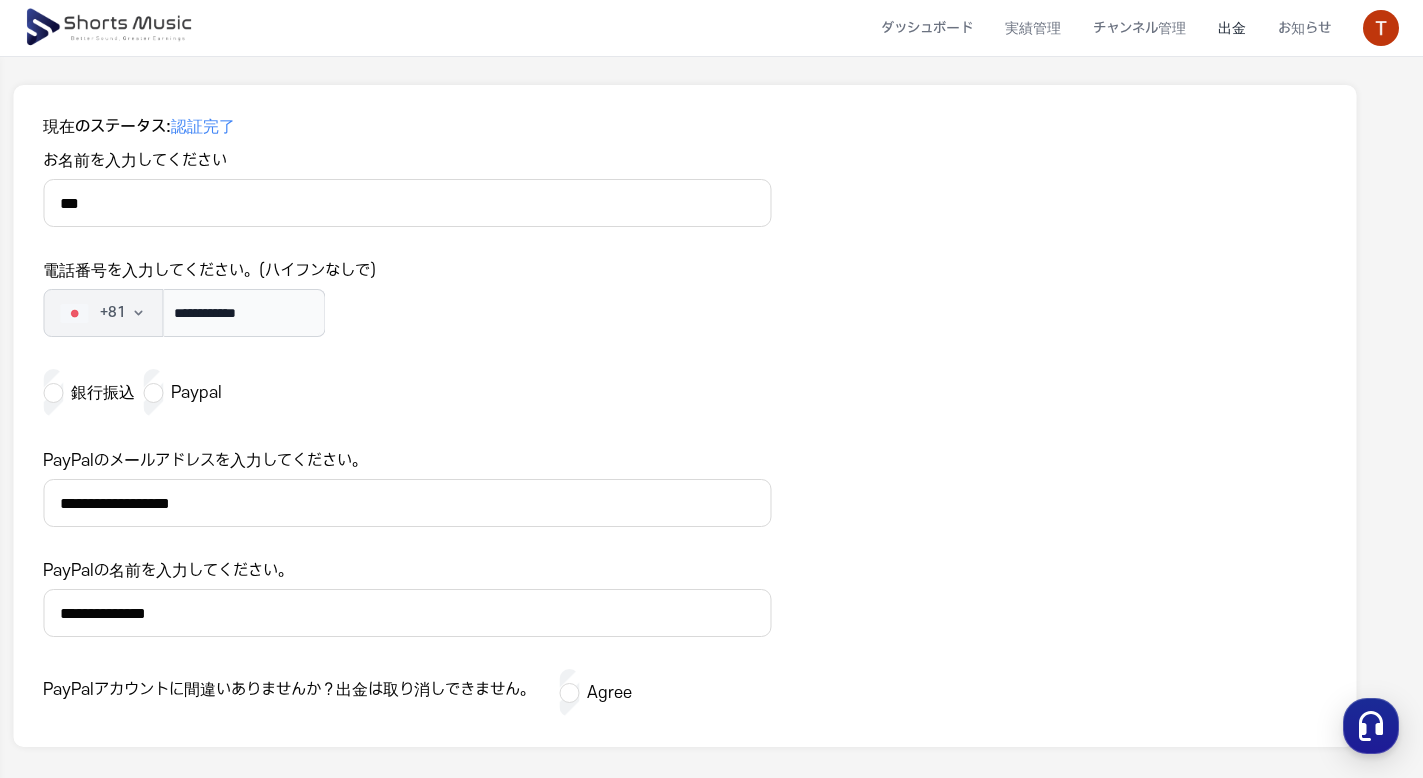 scroll, scrollTop: 222, scrollLeft: 0, axis: vertical 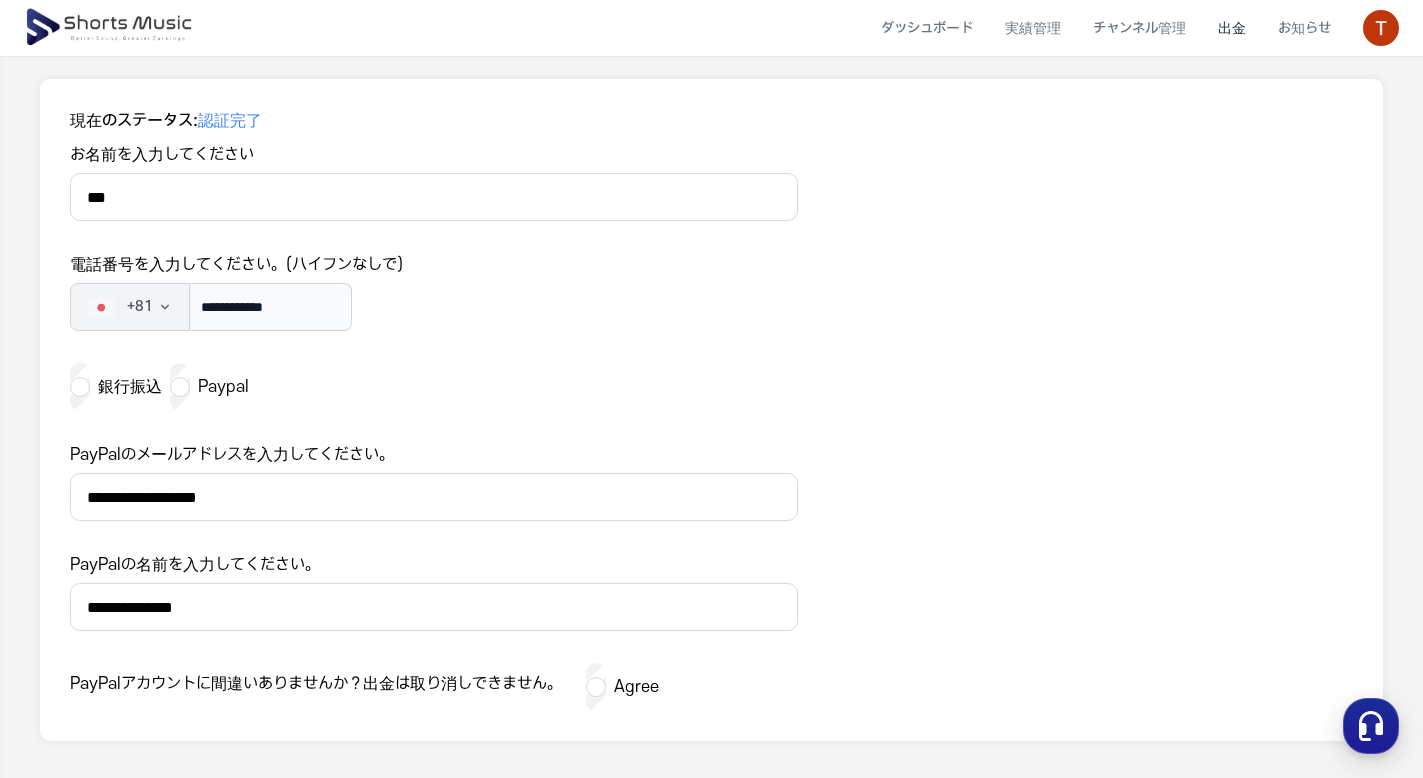 click on "**********" at bounding box center [434, 607] 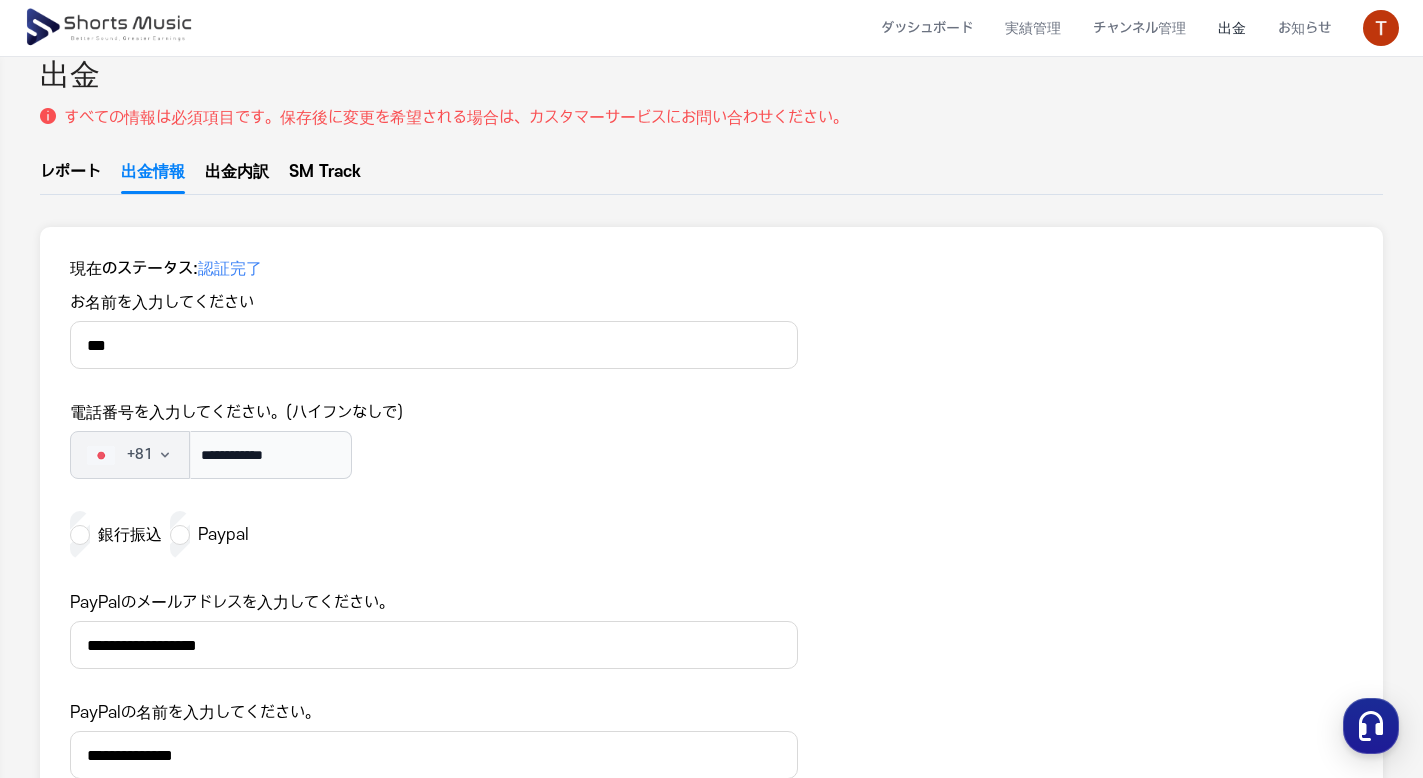 scroll, scrollTop: 0, scrollLeft: 0, axis: both 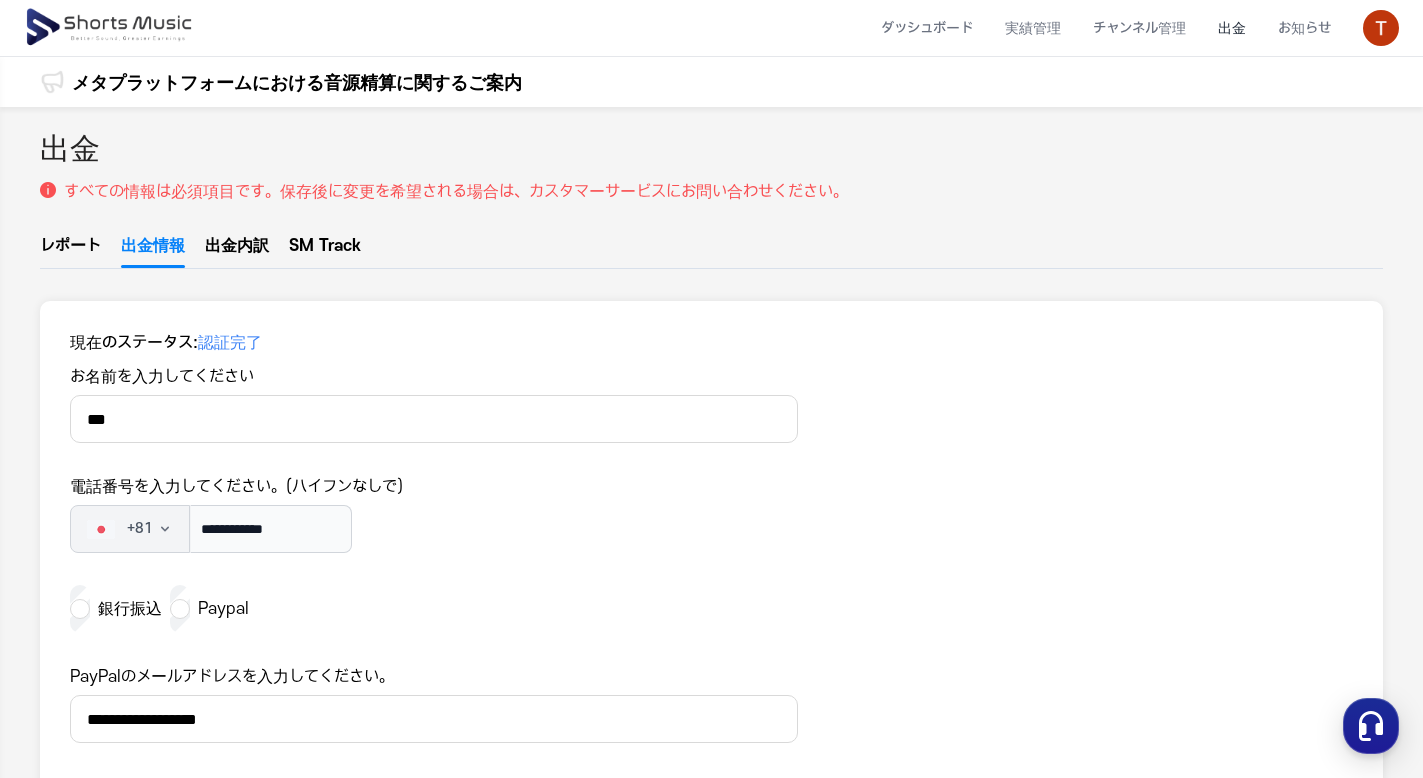 click at bounding box center [1381, 28] 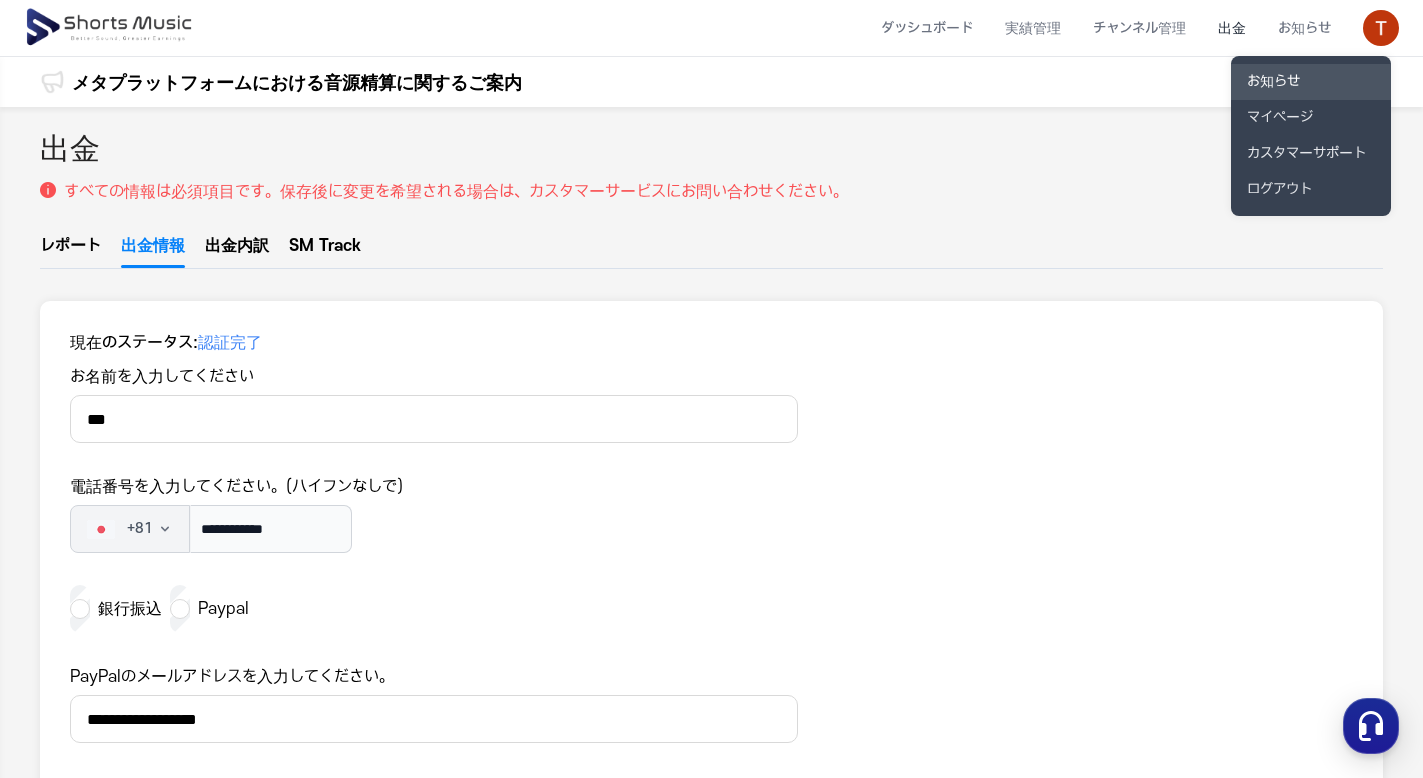 click on "お知らせ" at bounding box center [1311, 82] 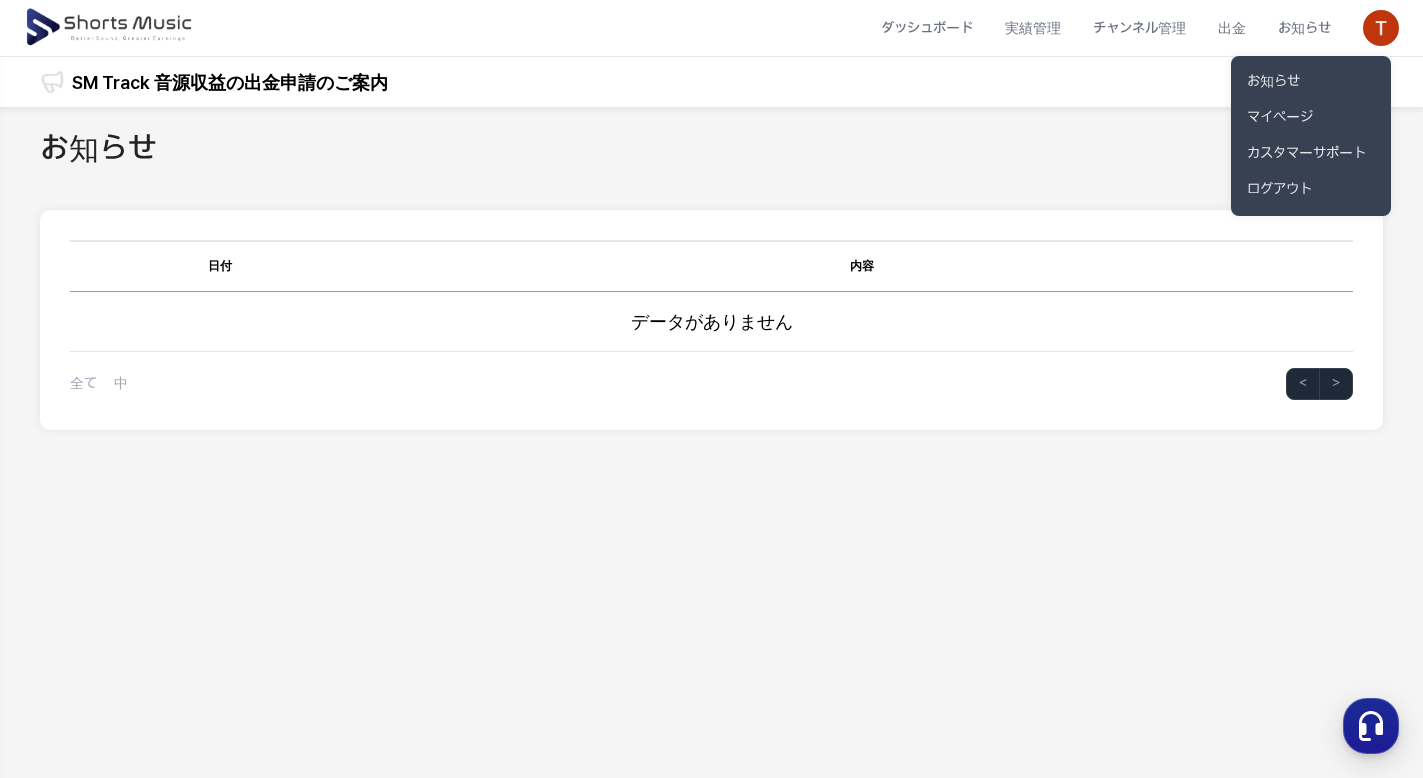 click at bounding box center (711, 389) 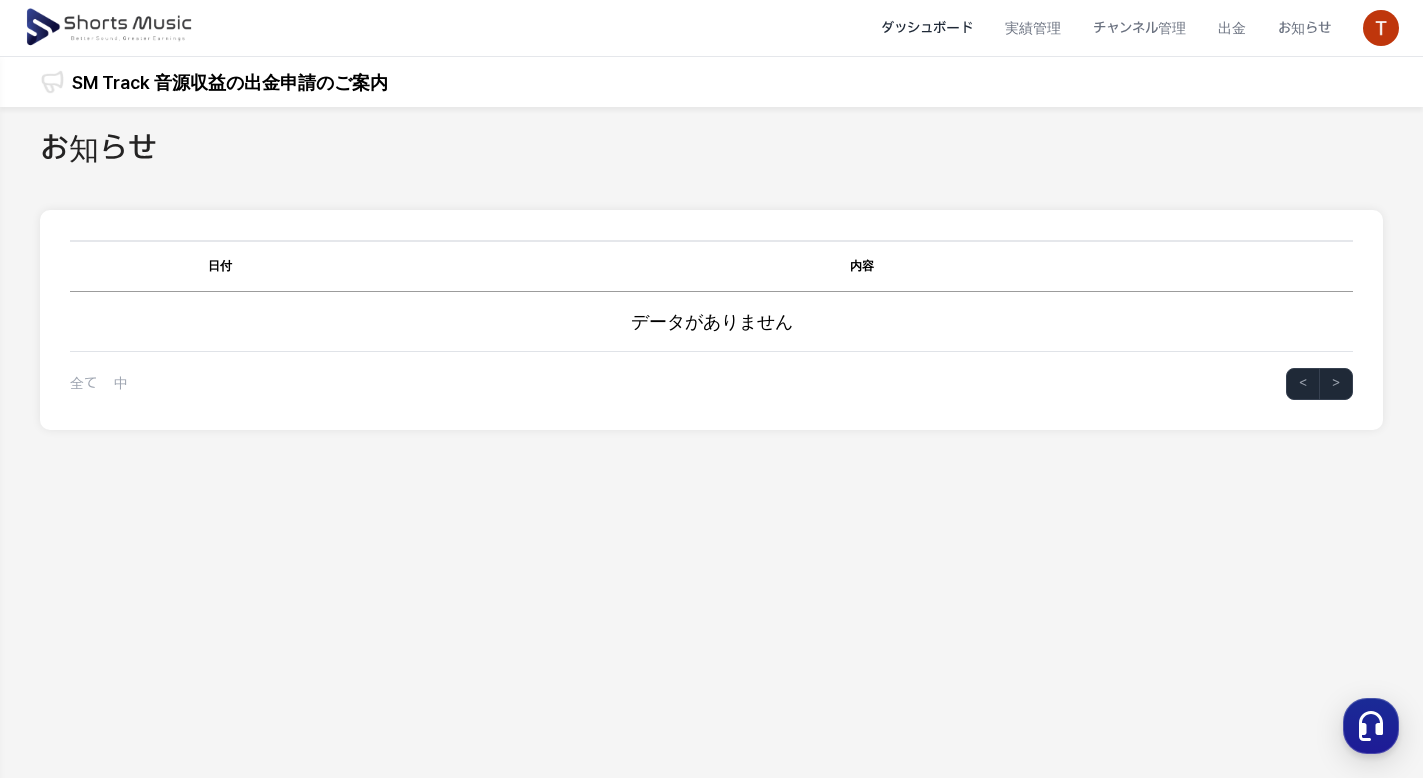 click on "ダッシュボード" at bounding box center [927, 28] 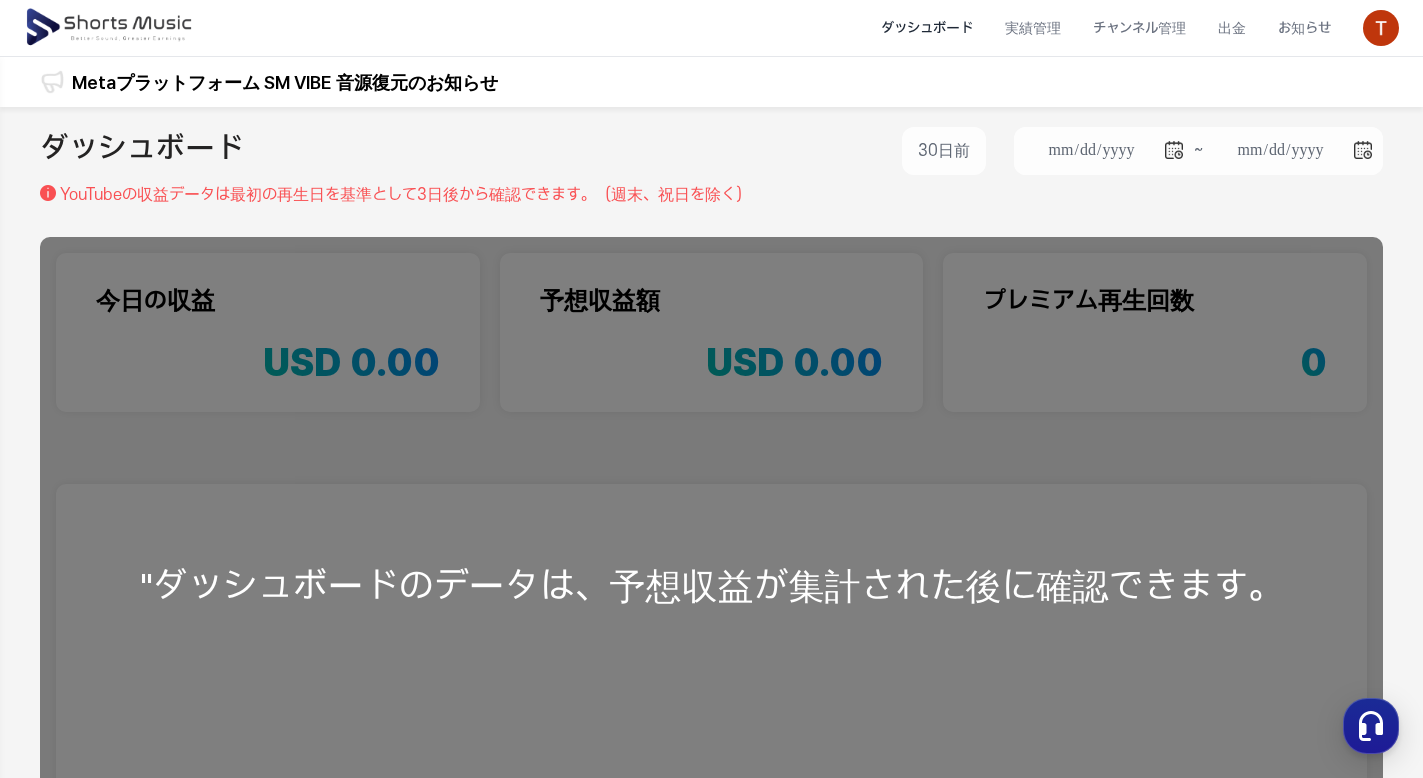 click at bounding box center [110, 28] 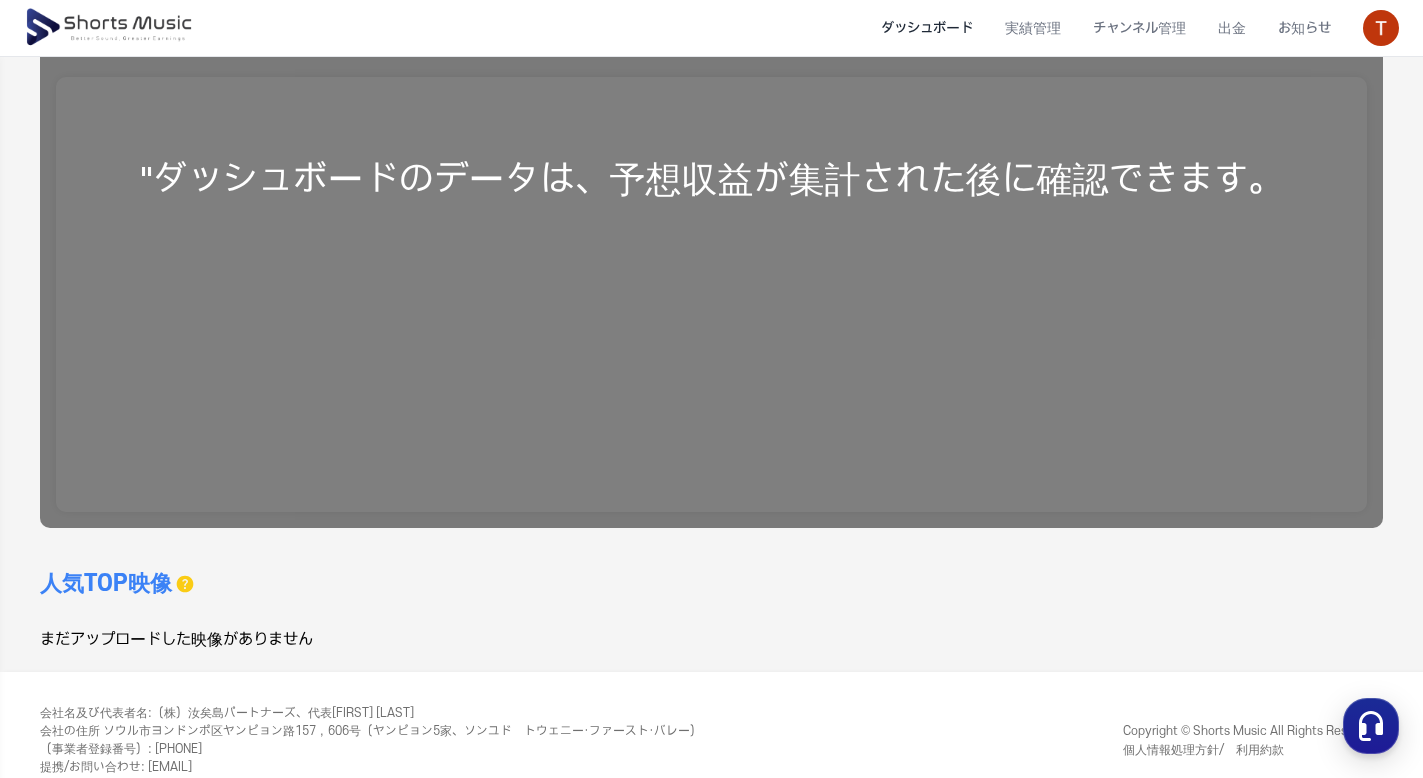 scroll, scrollTop: 437, scrollLeft: 0, axis: vertical 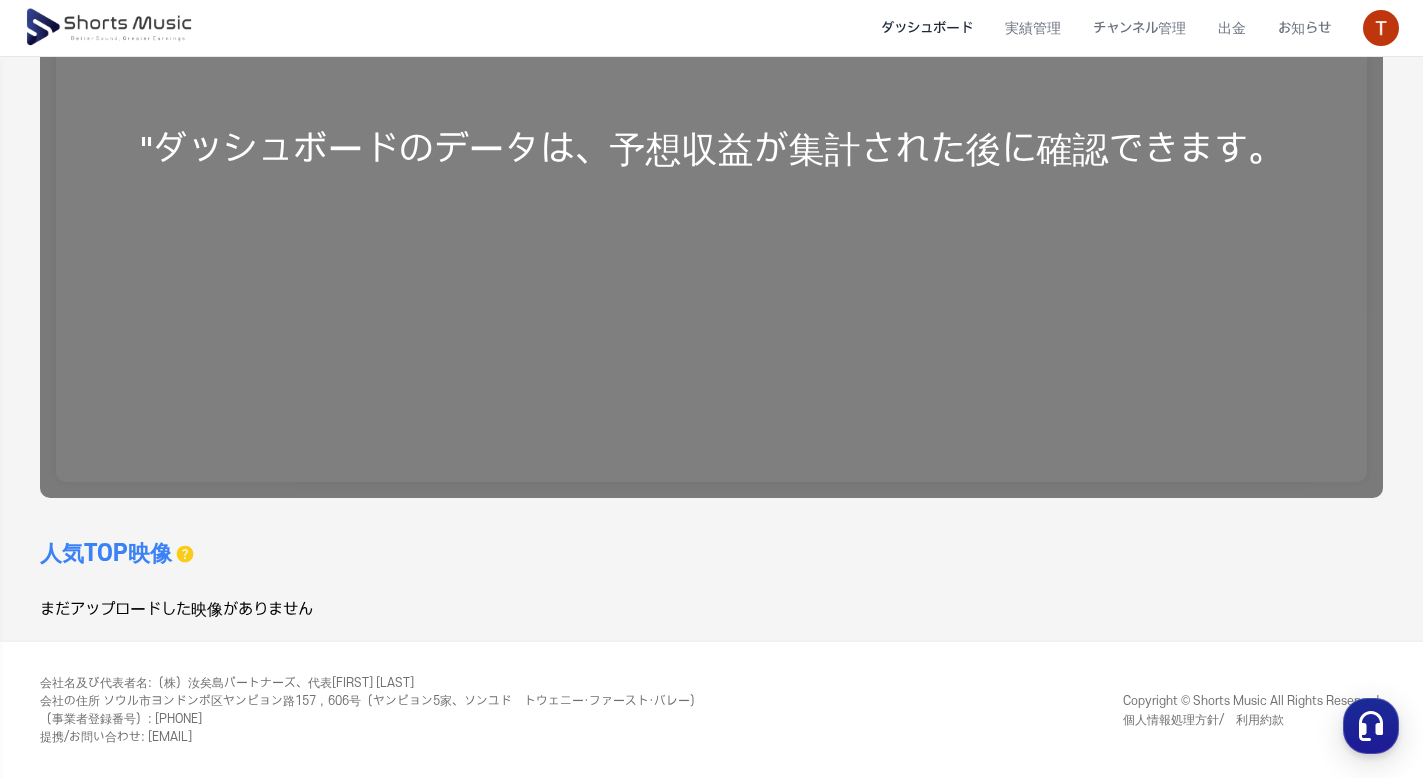 click at bounding box center (1381, 28) 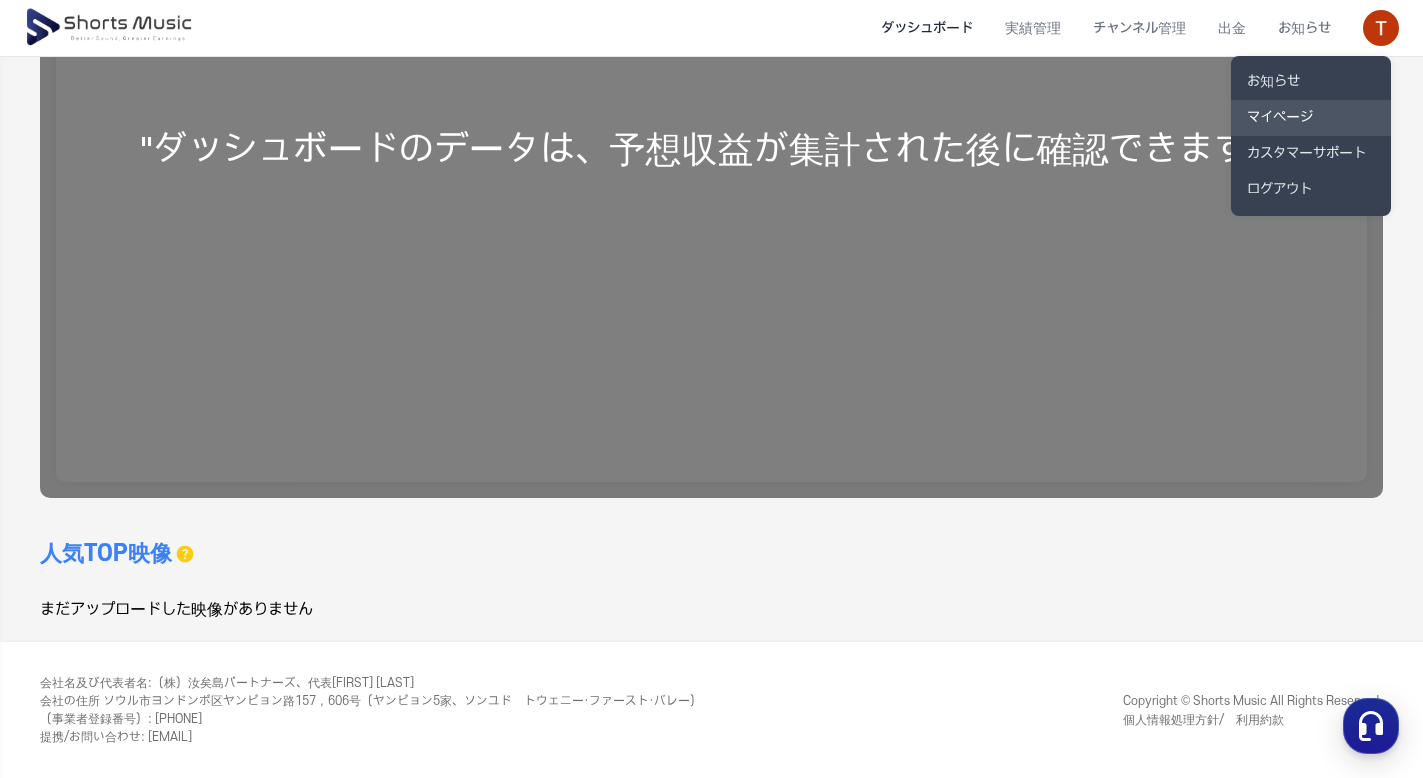 click on "マイページ" at bounding box center [1311, 118] 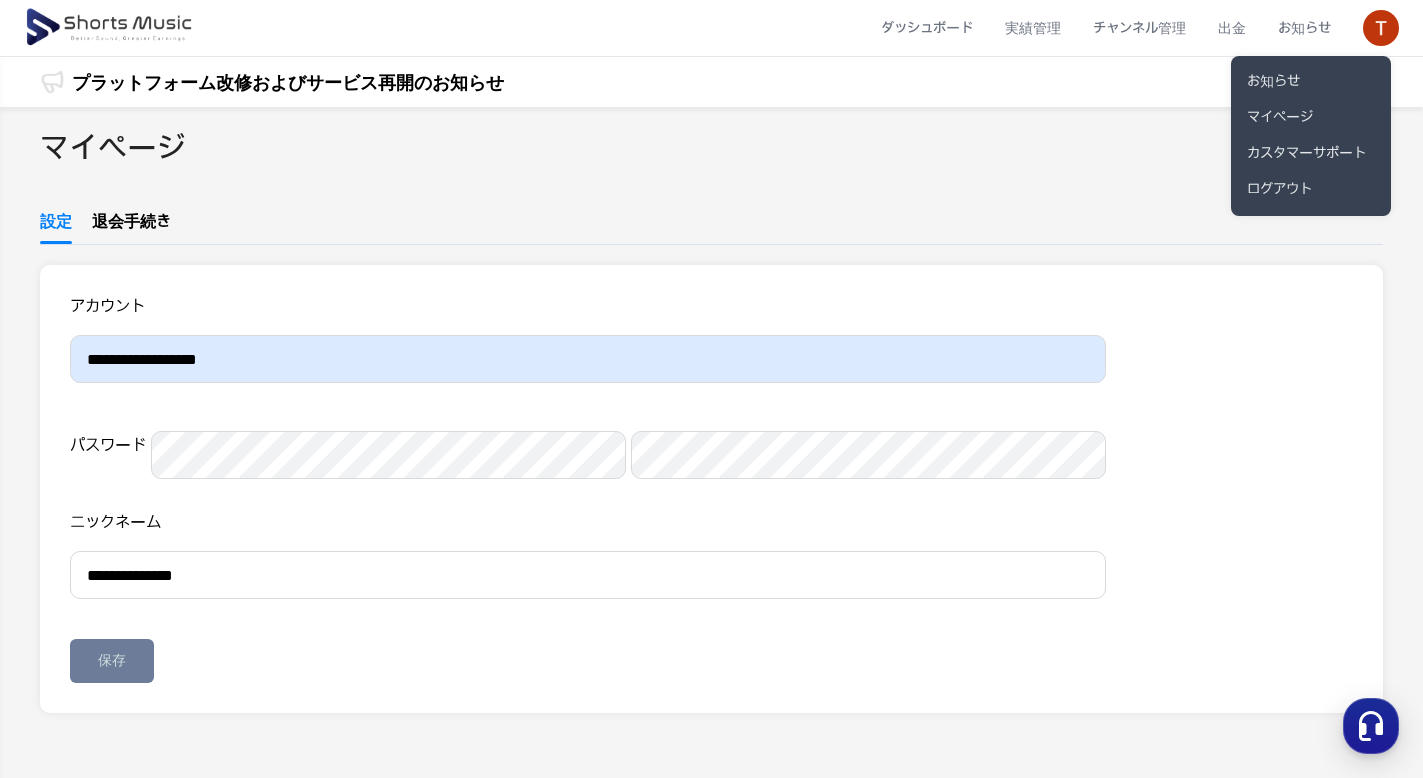 click at bounding box center (711, 389) 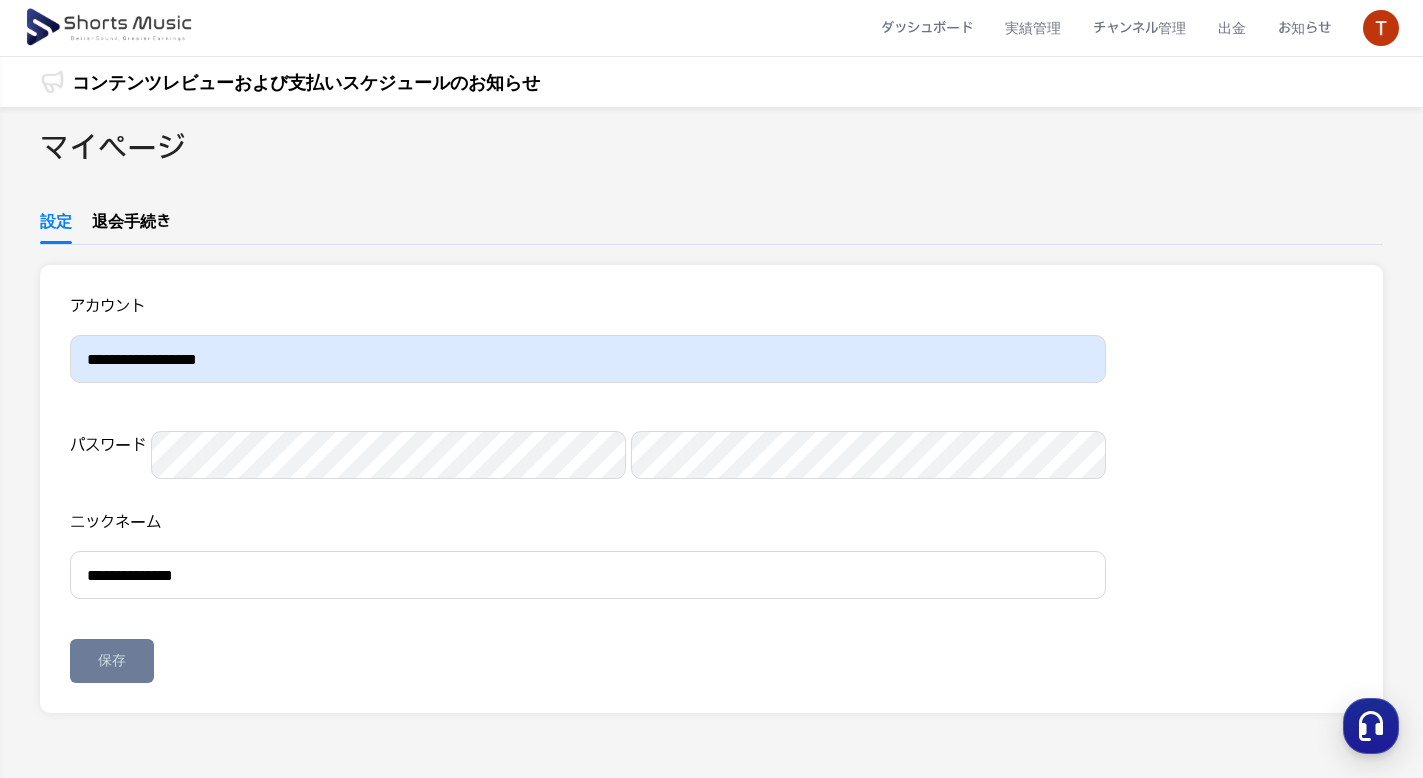 click at bounding box center [110, 28] 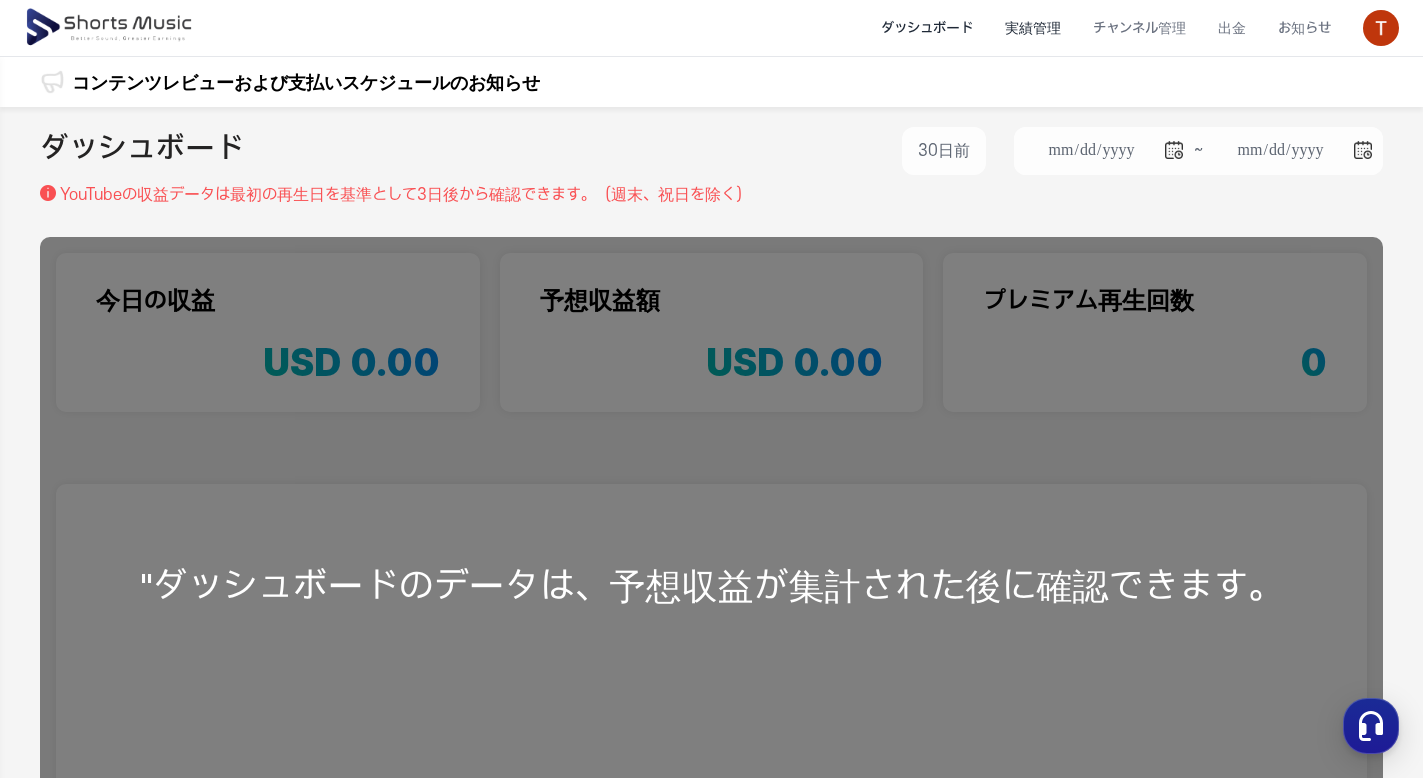 click on "実績管理" at bounding box center [1033, 28] 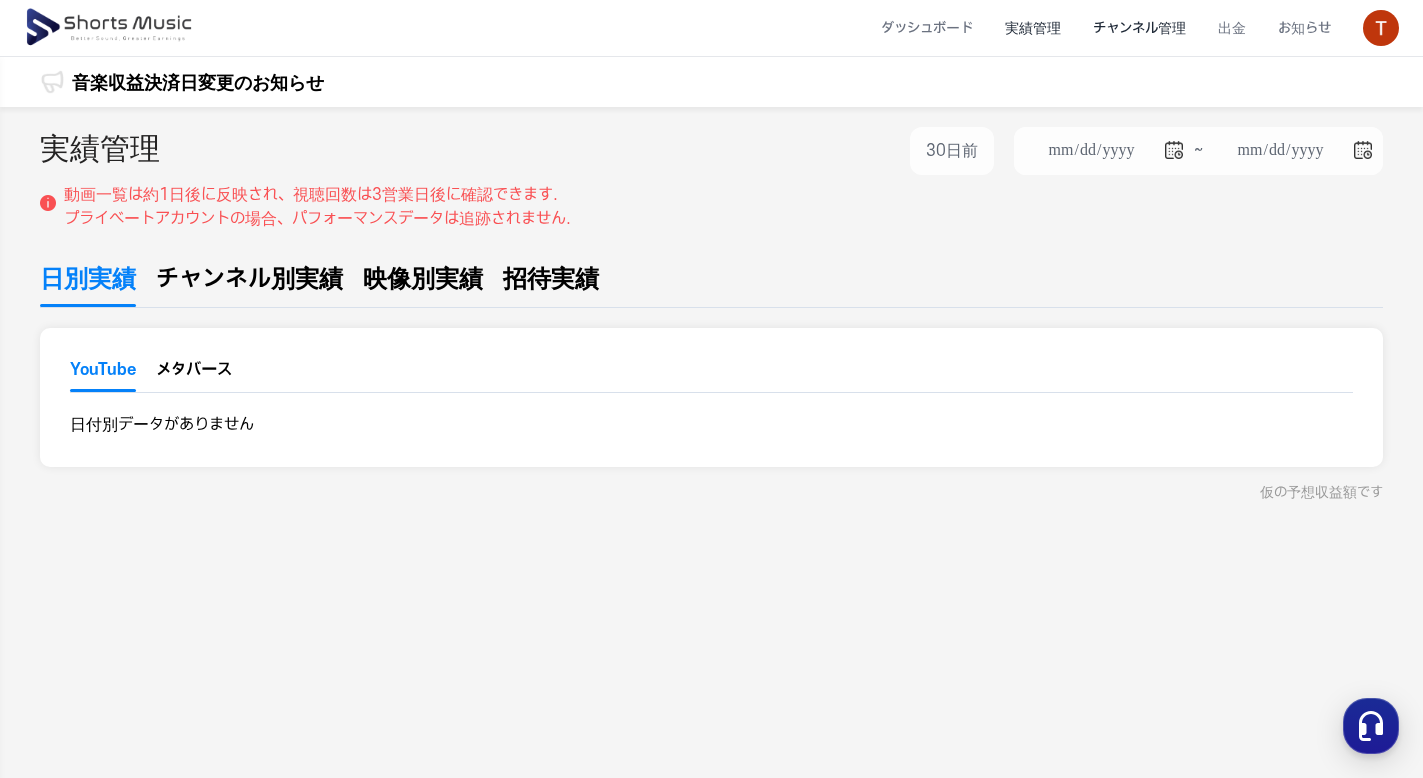 click on "チャンネル管理" at bounding box center (1139, 28) 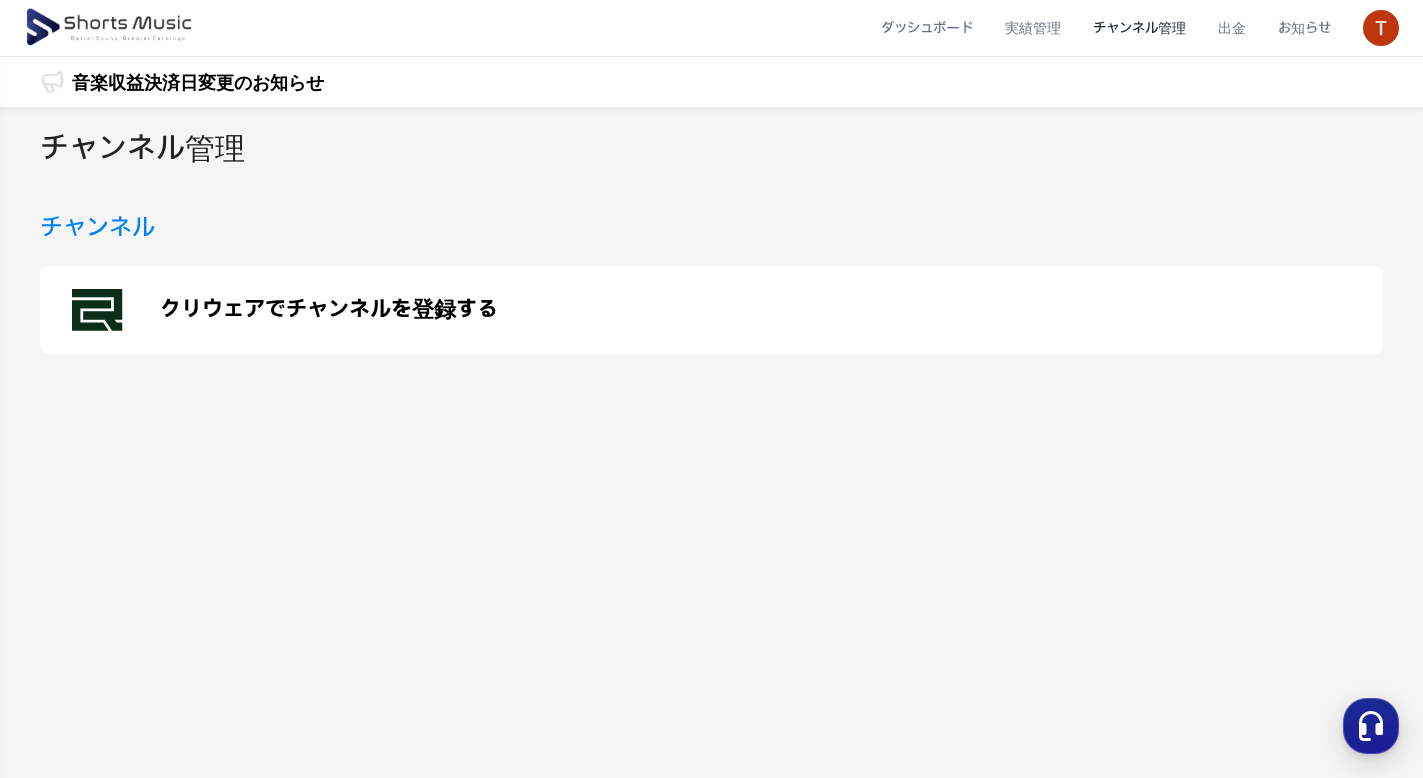 click on "クリウェアでチャンネルを登録する" at bounding box center [329, 310] 